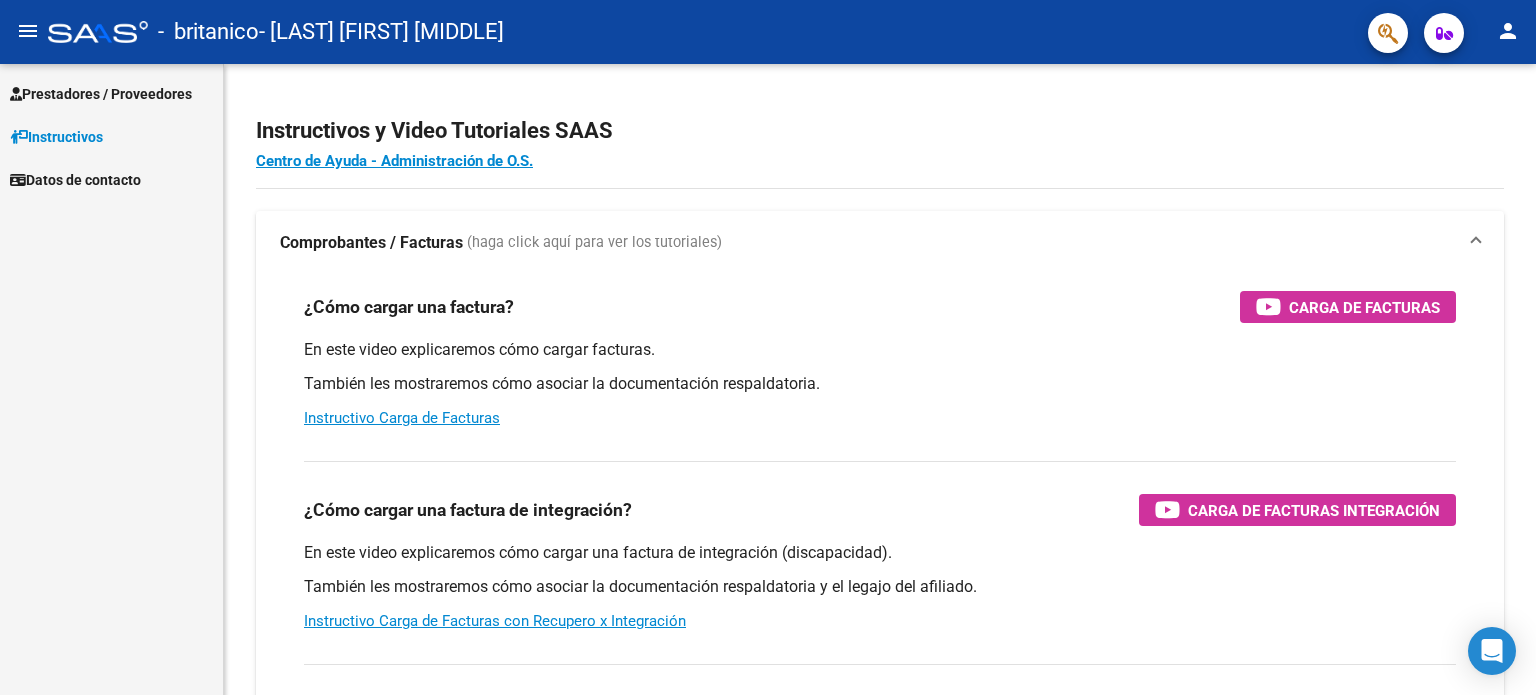scroll, scrollTop: 0, scrollLeft: 0, axis: both 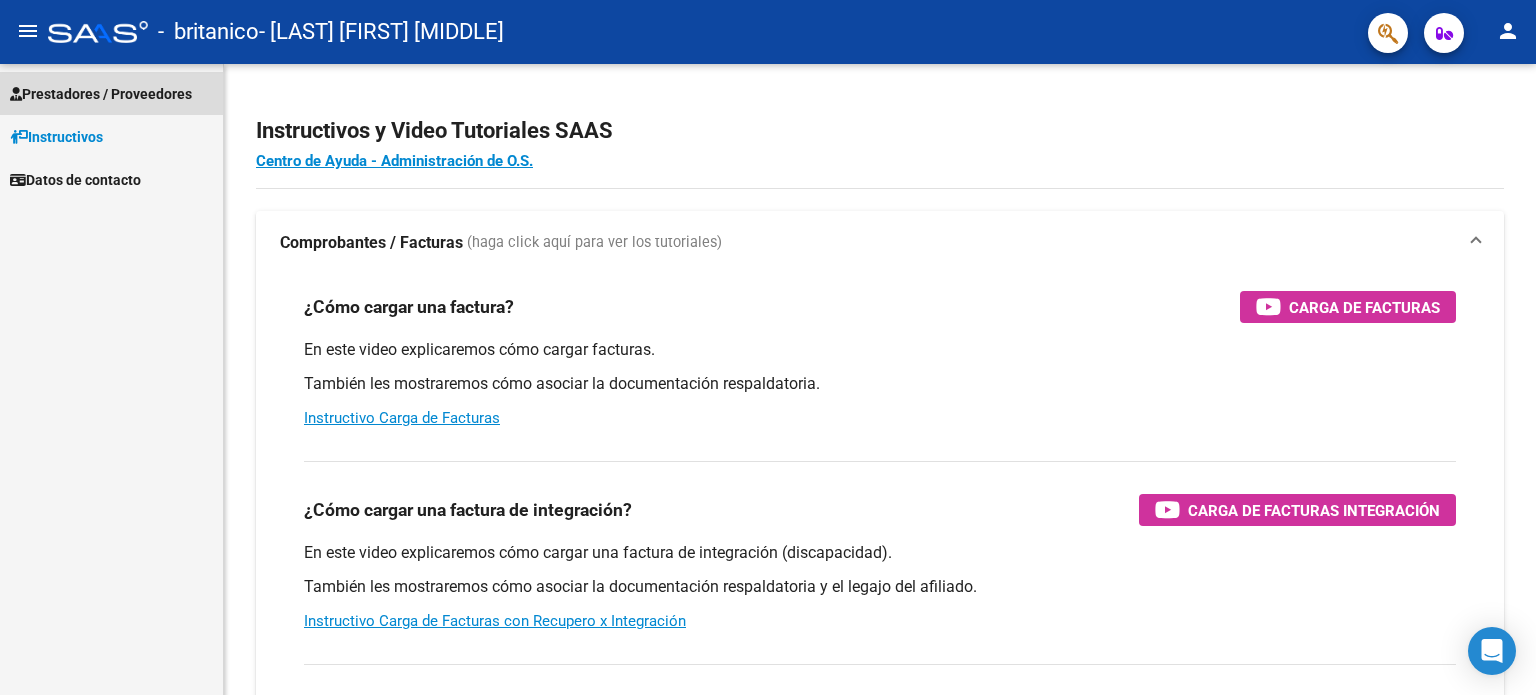 click on "Prestadores / Proveedores" at bounding box center (101, 94) 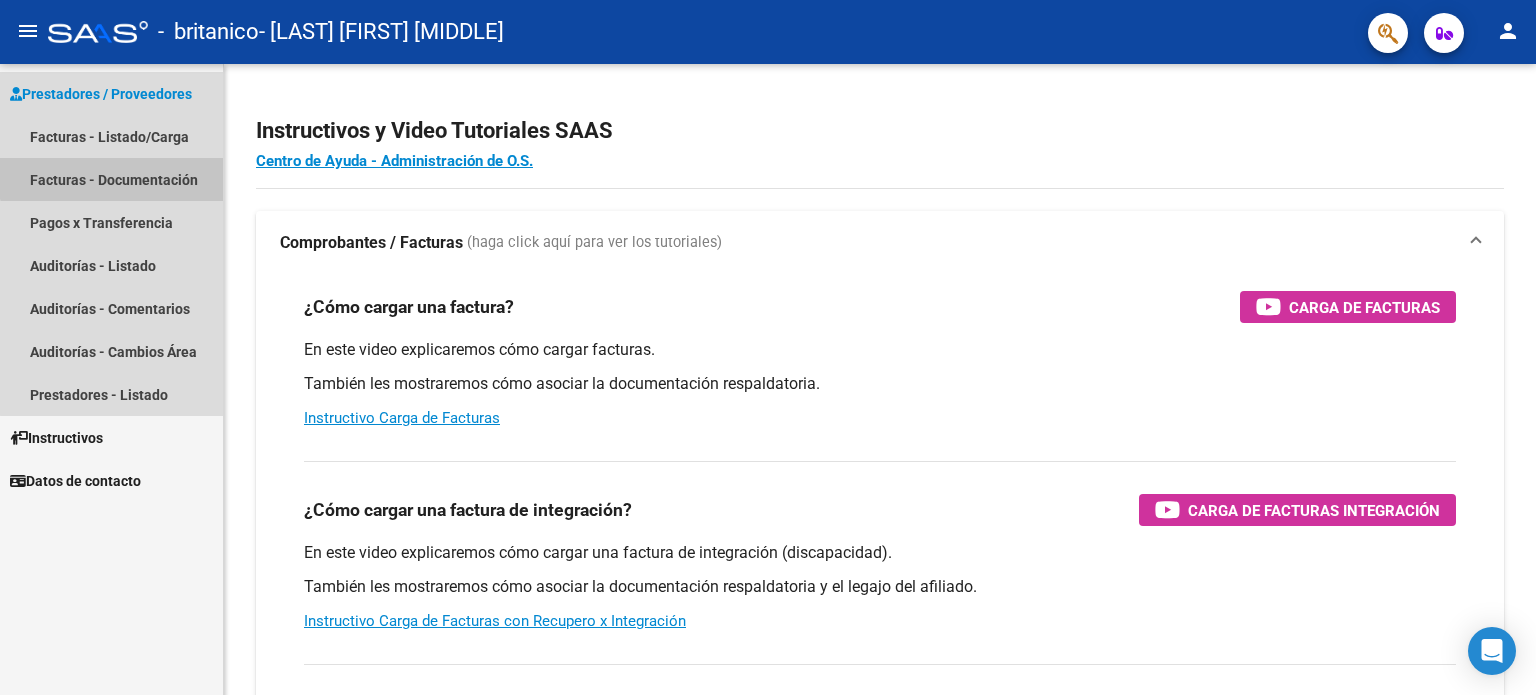 click on "Facturas - Documentación" at bounding box center [111, 179] 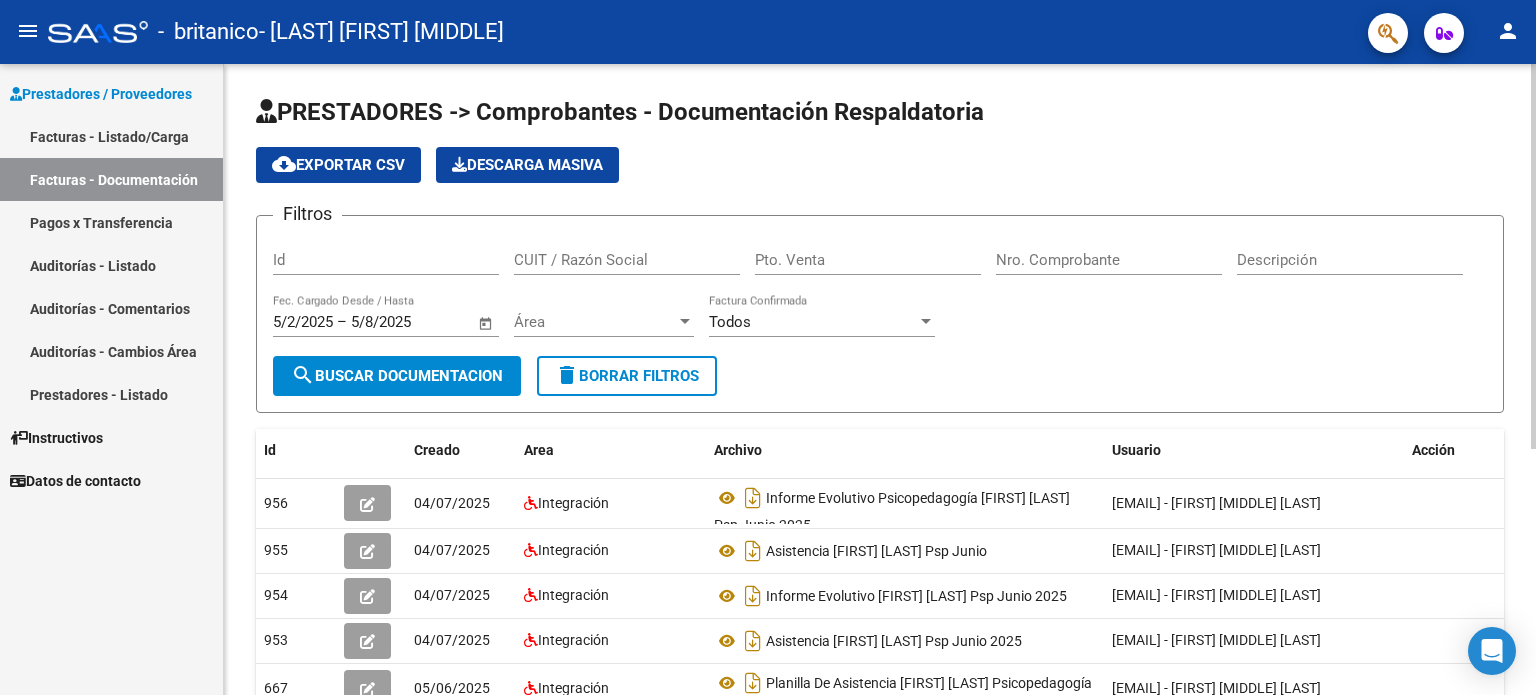 click on "Filtros Id CUIT / Razón Social Pto. Venta Nro. Comprobante Descripción 5/2/2025 5/2/2025 – 5/8/2025 5/8/2025 Fec. Cargado Desde / Hasta Área Área Todos Factura Confirmada" 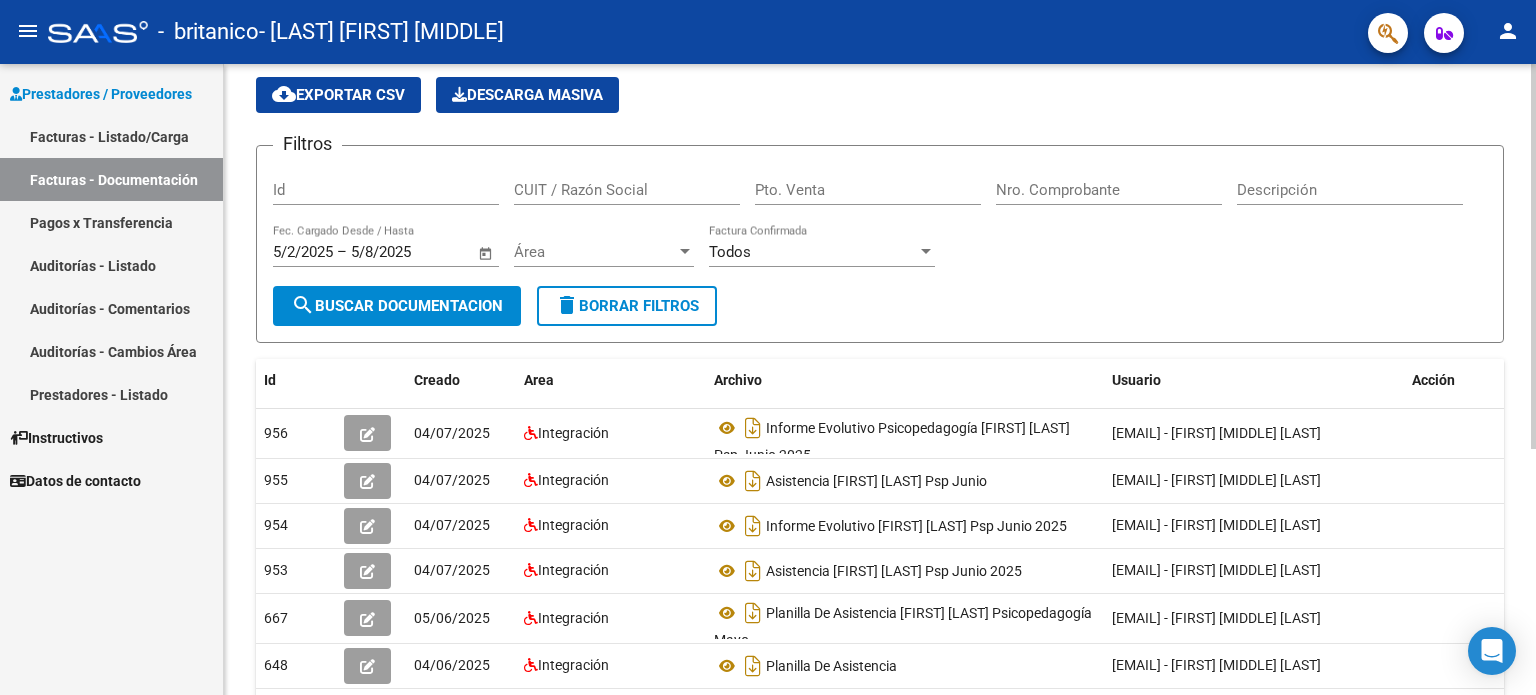 scroll, scrollTop: 0, scrollLeft: 0, axis: both 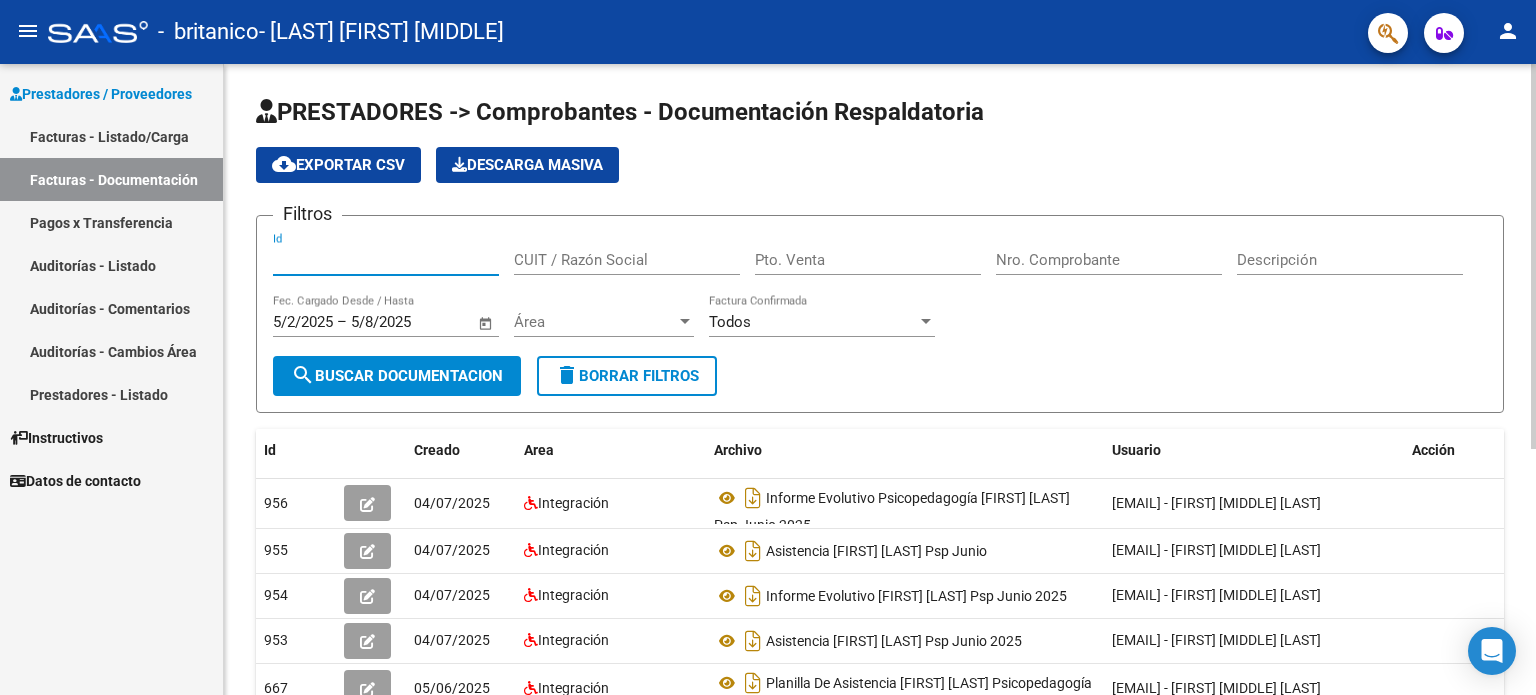 click on "Id" at bounding box center (386, 260) 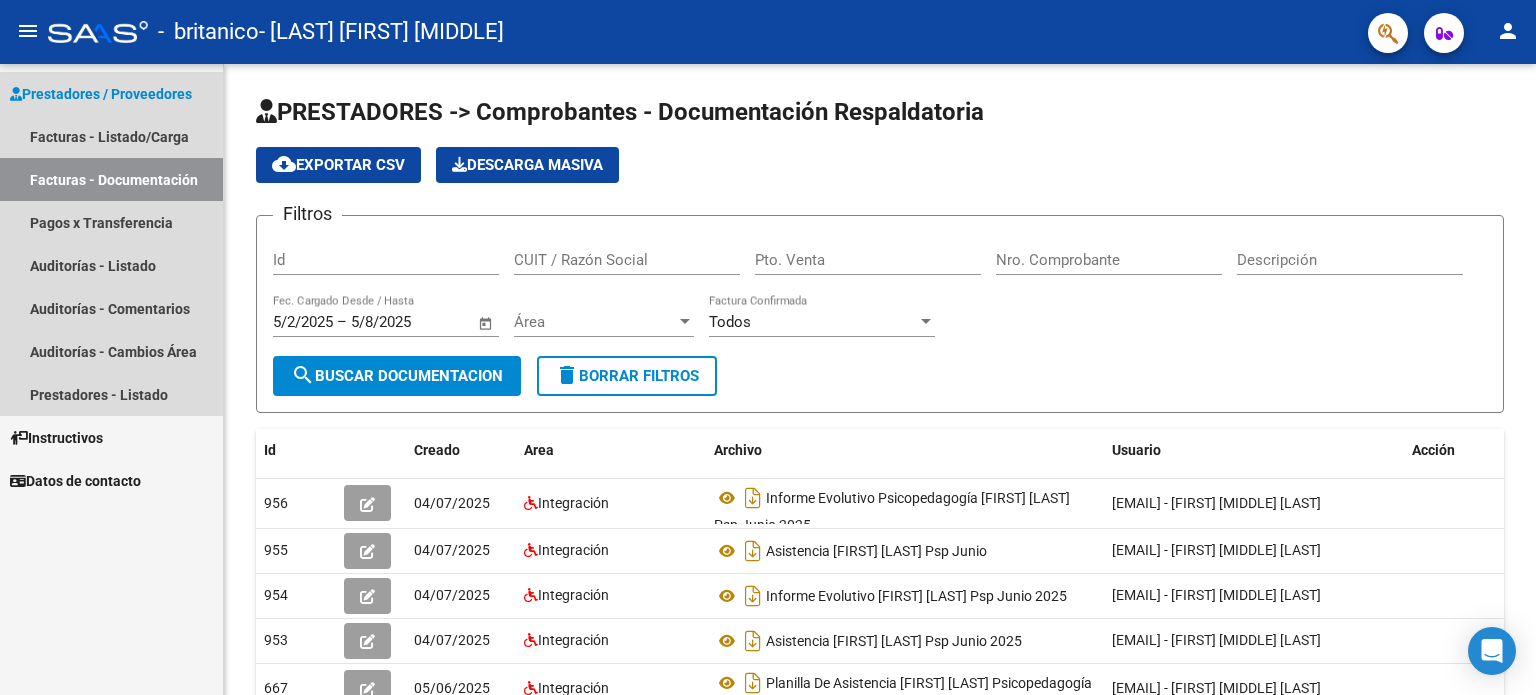 click on "Facturas - Documentación" at bounding box center [111, 179] 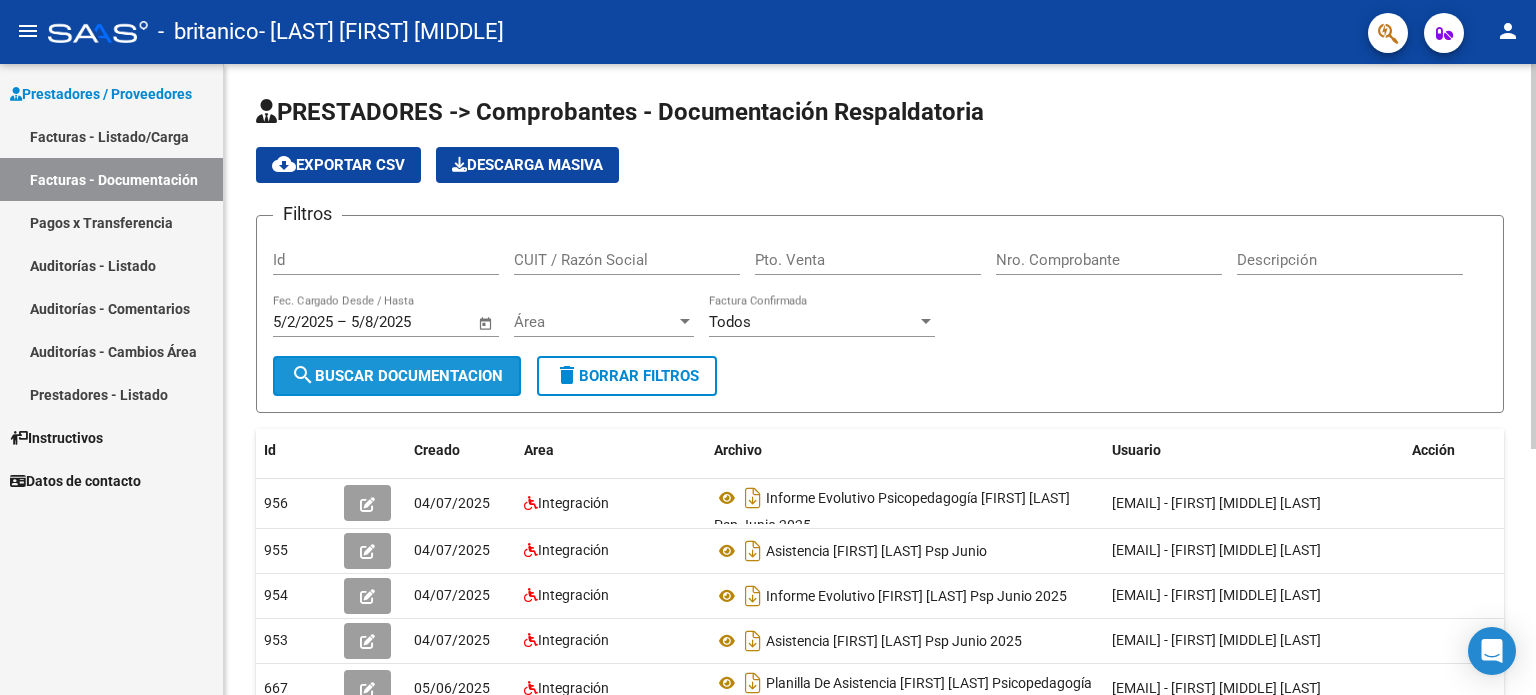 click on "search  Buscar Documentacion" 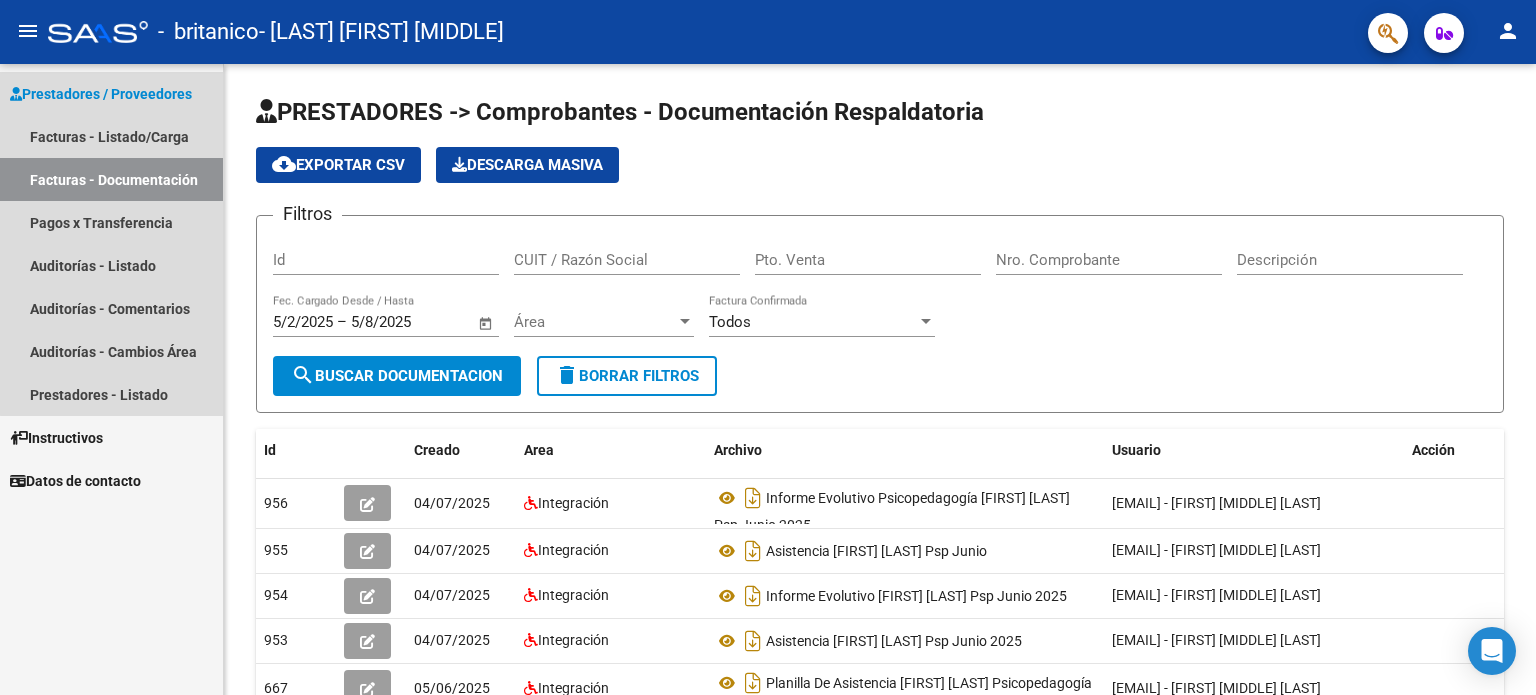click on "Facturas - Documentación" at bounding box center [111, 179] 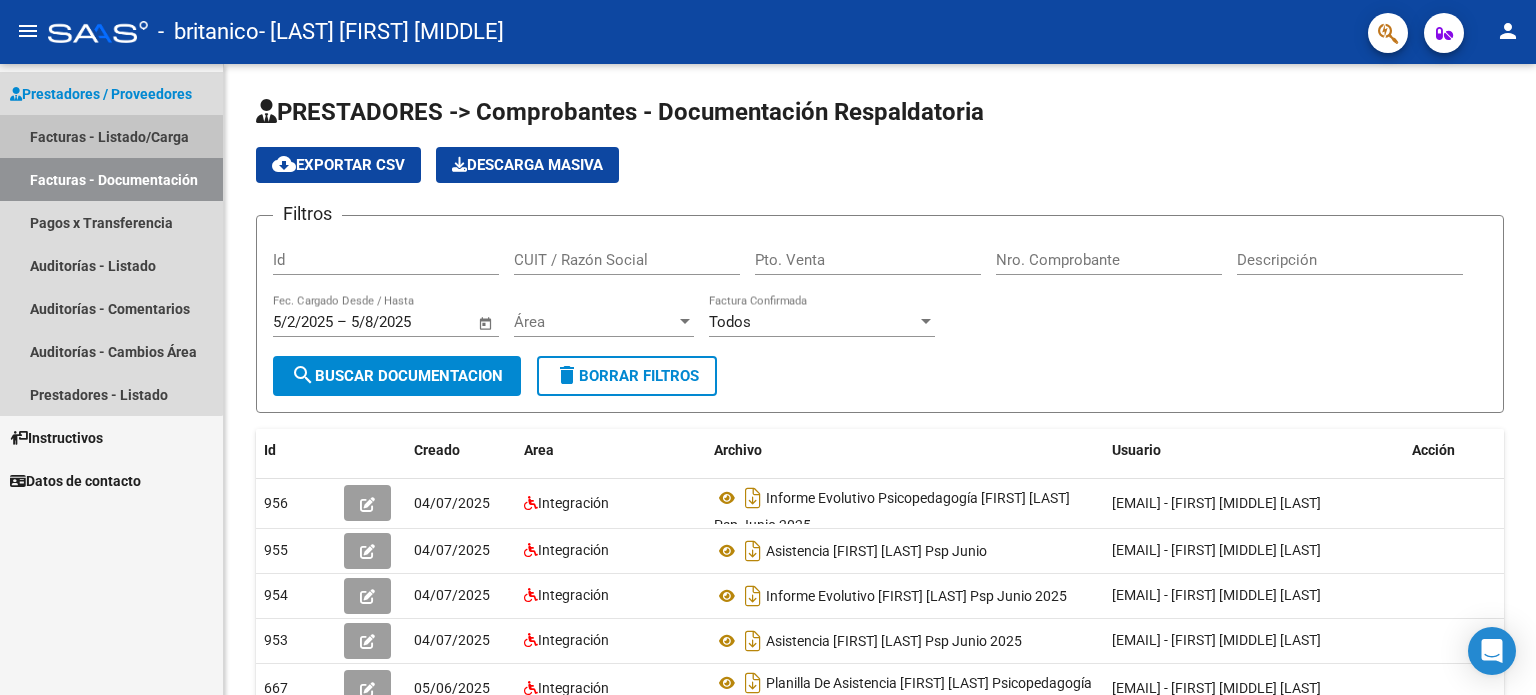 click on "Facturas - Listado/Carga" at bounding box center [111, 136] 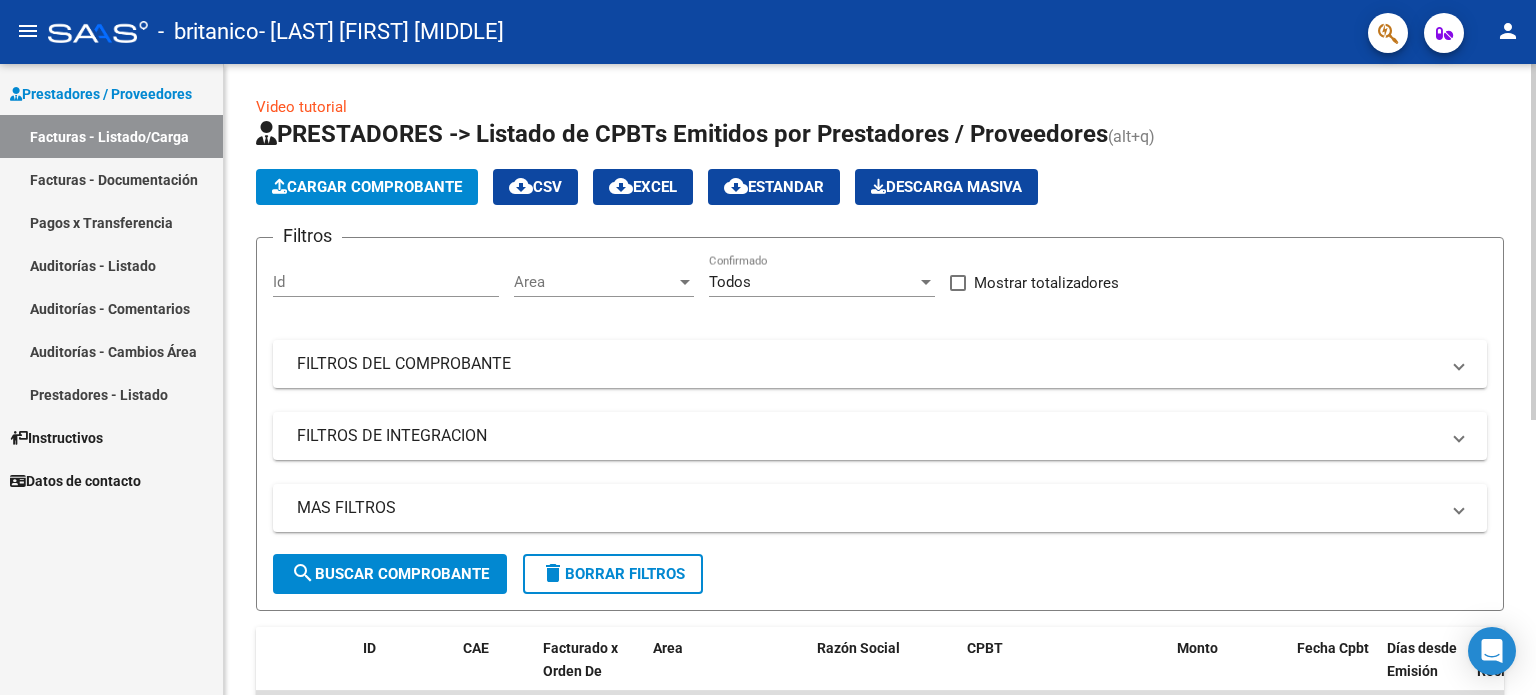 click on "Cargar Comprobante" 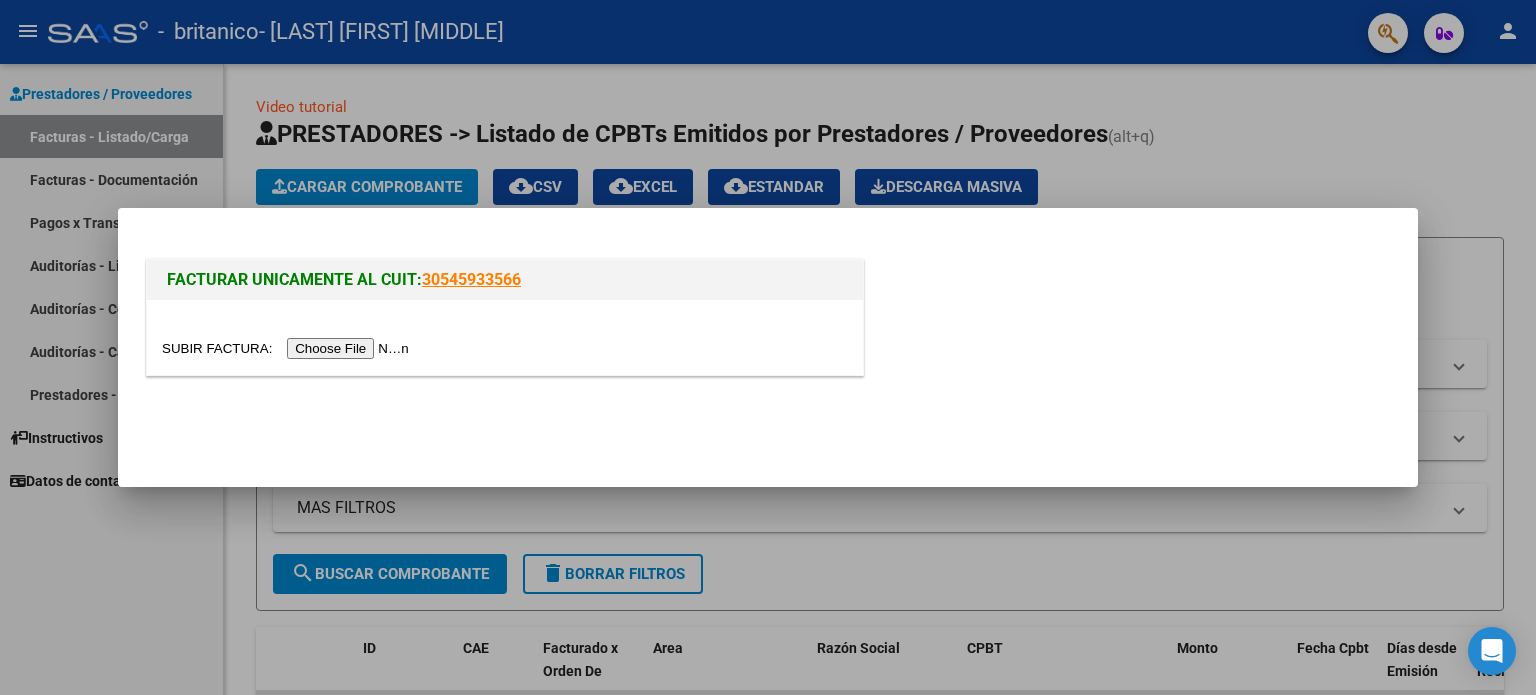 click at bounding box center (288, 348) 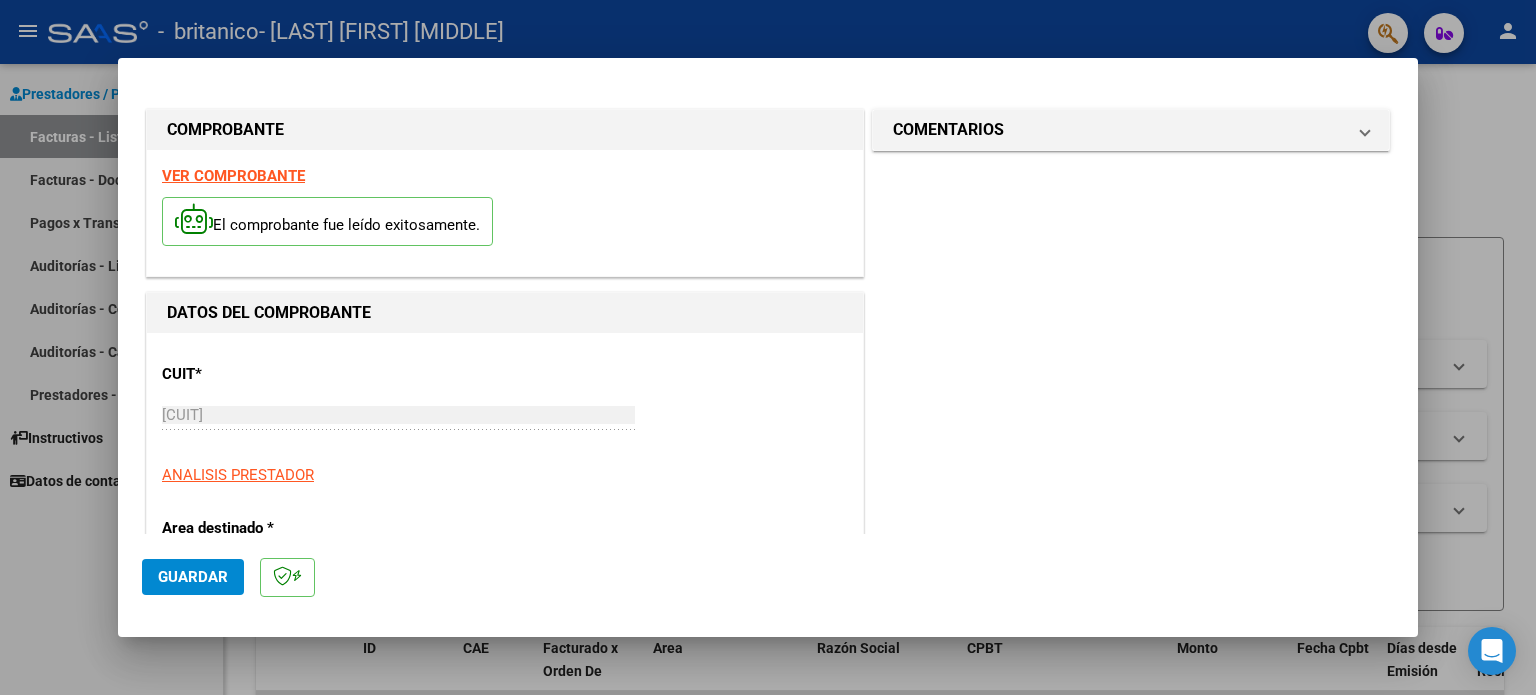 click on "Guardar" 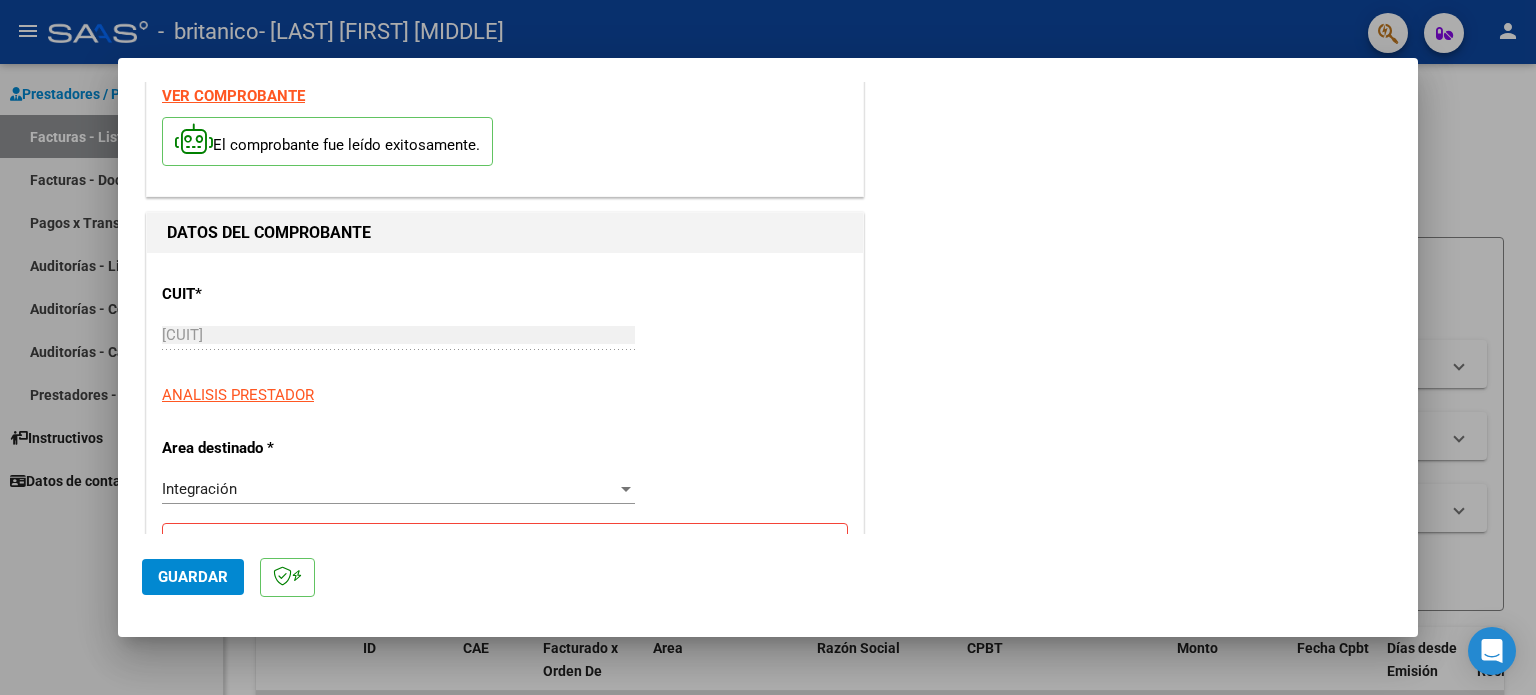 scroll, scrollTop: 253, scrollLeft: 0, axis: vertical 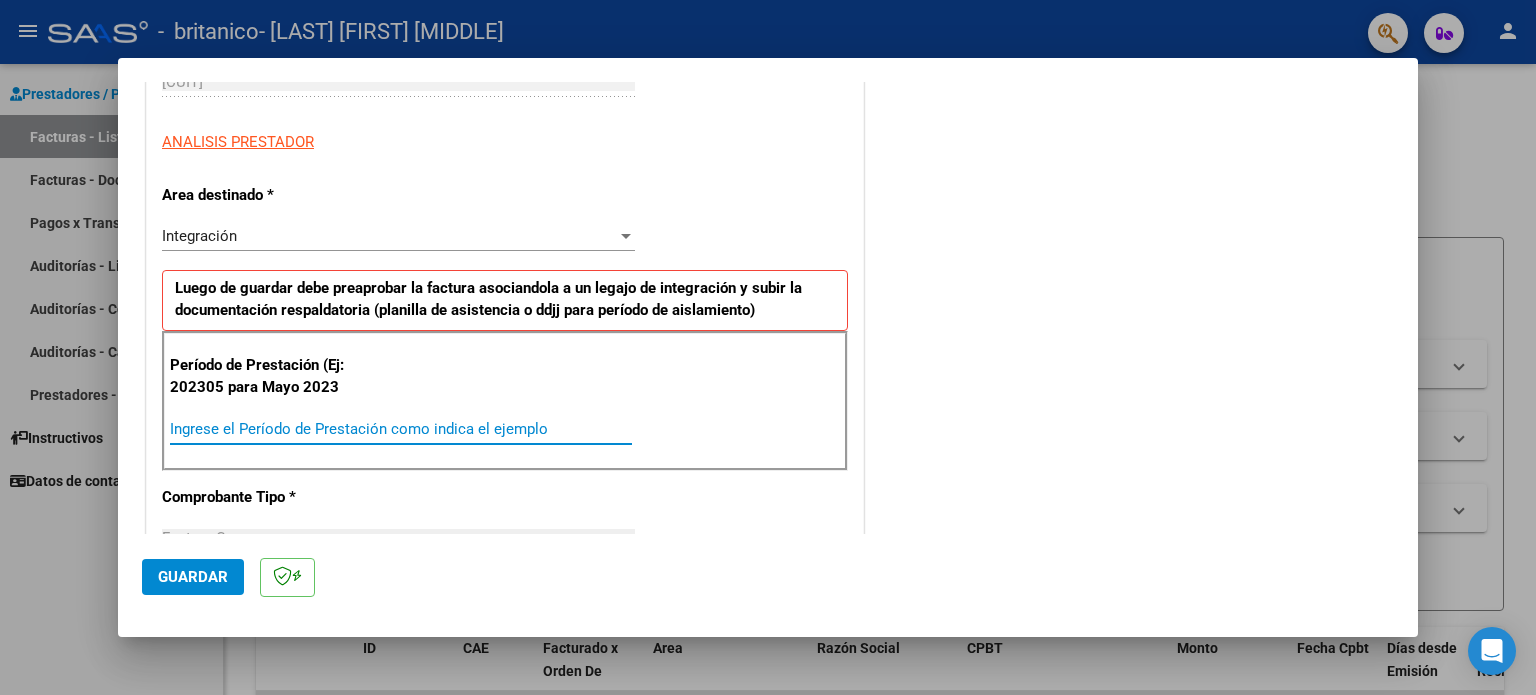 click on "Ingrese el Período de Prestación como indica el ejemplo" at bounding box center [401, 429] 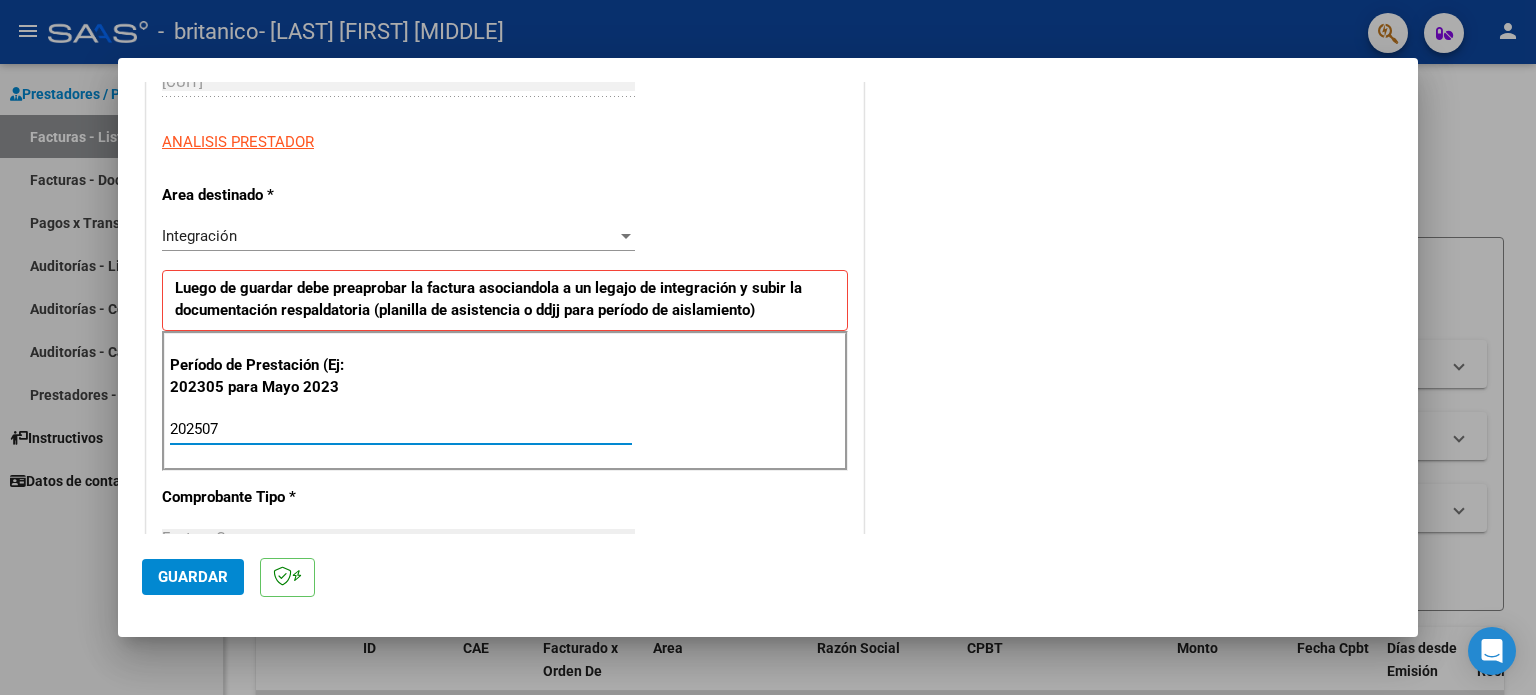 type on "202507" 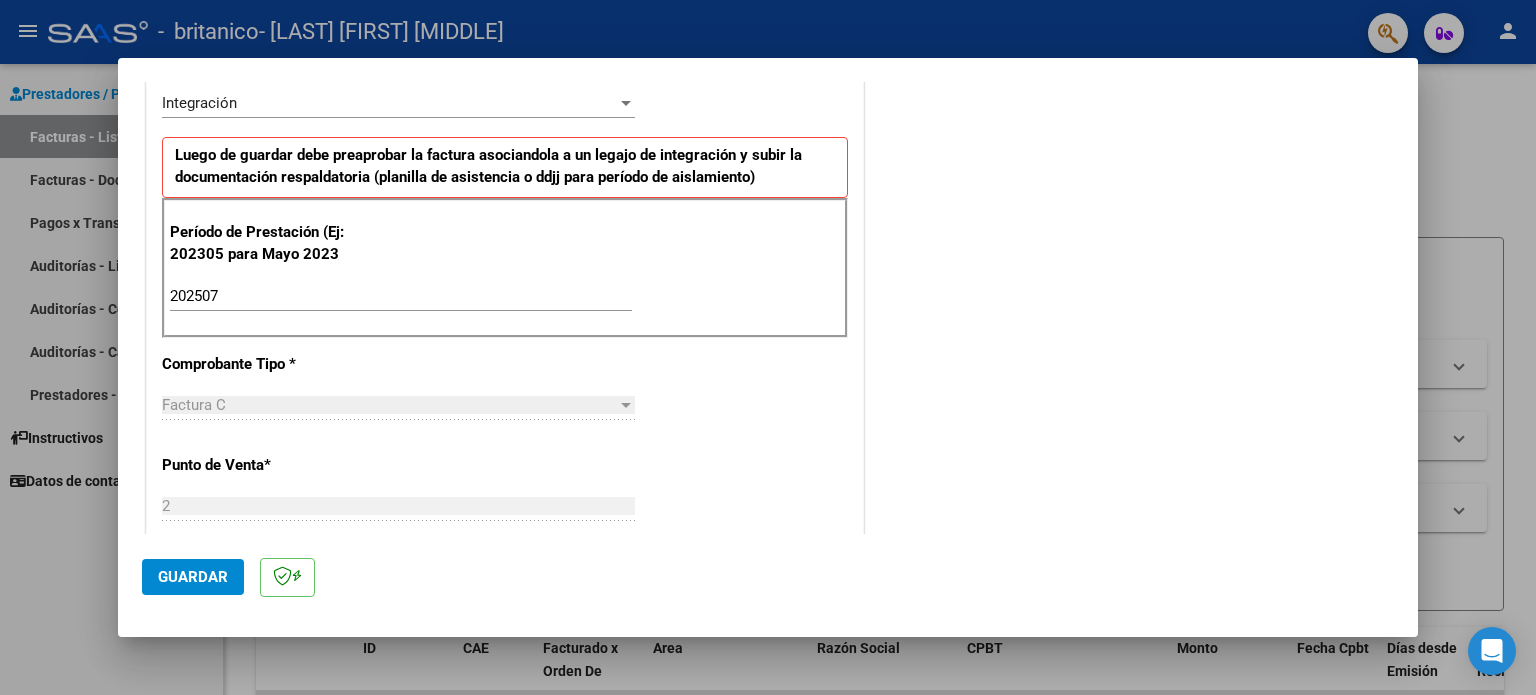 scroll, scrollTop: 546, scrollLeft: 0, axis: vertical 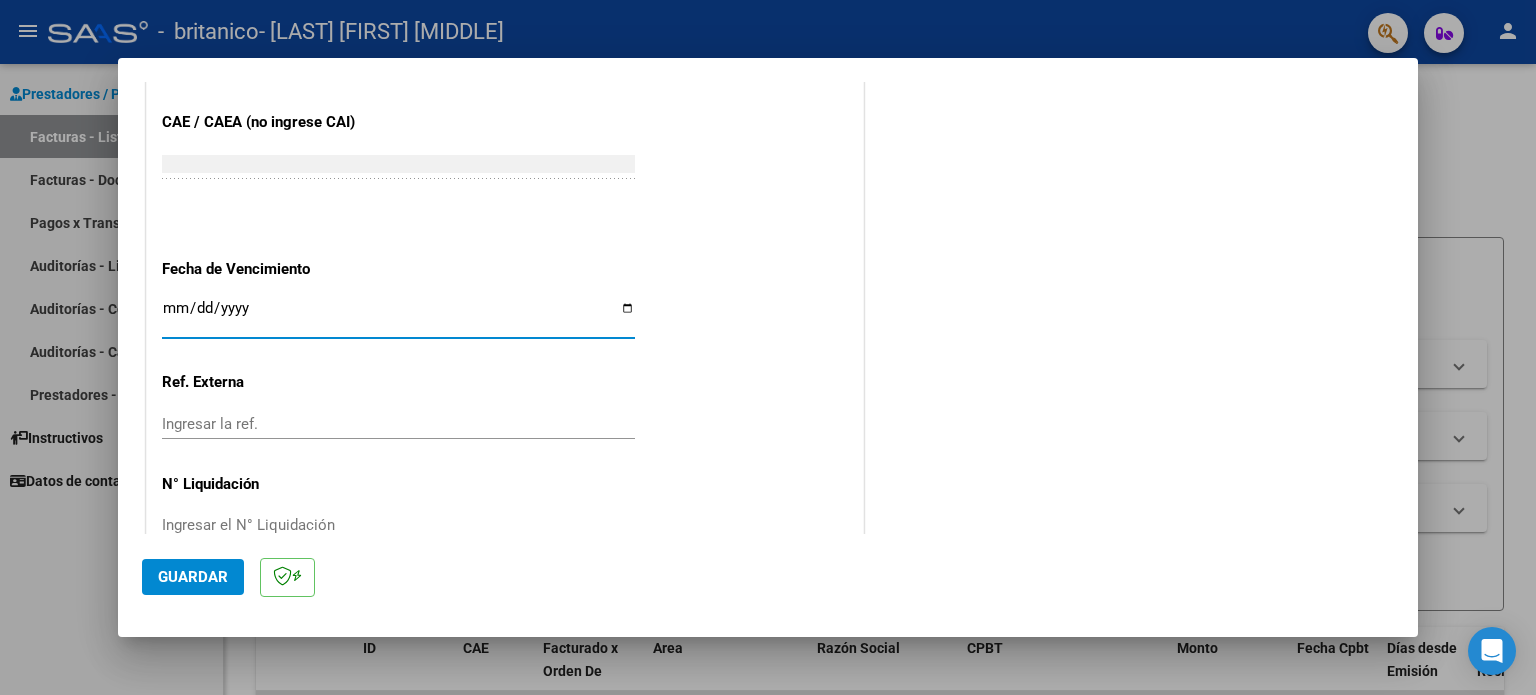 click on "Ingresar la fecha" at bounding box center [398, 316] 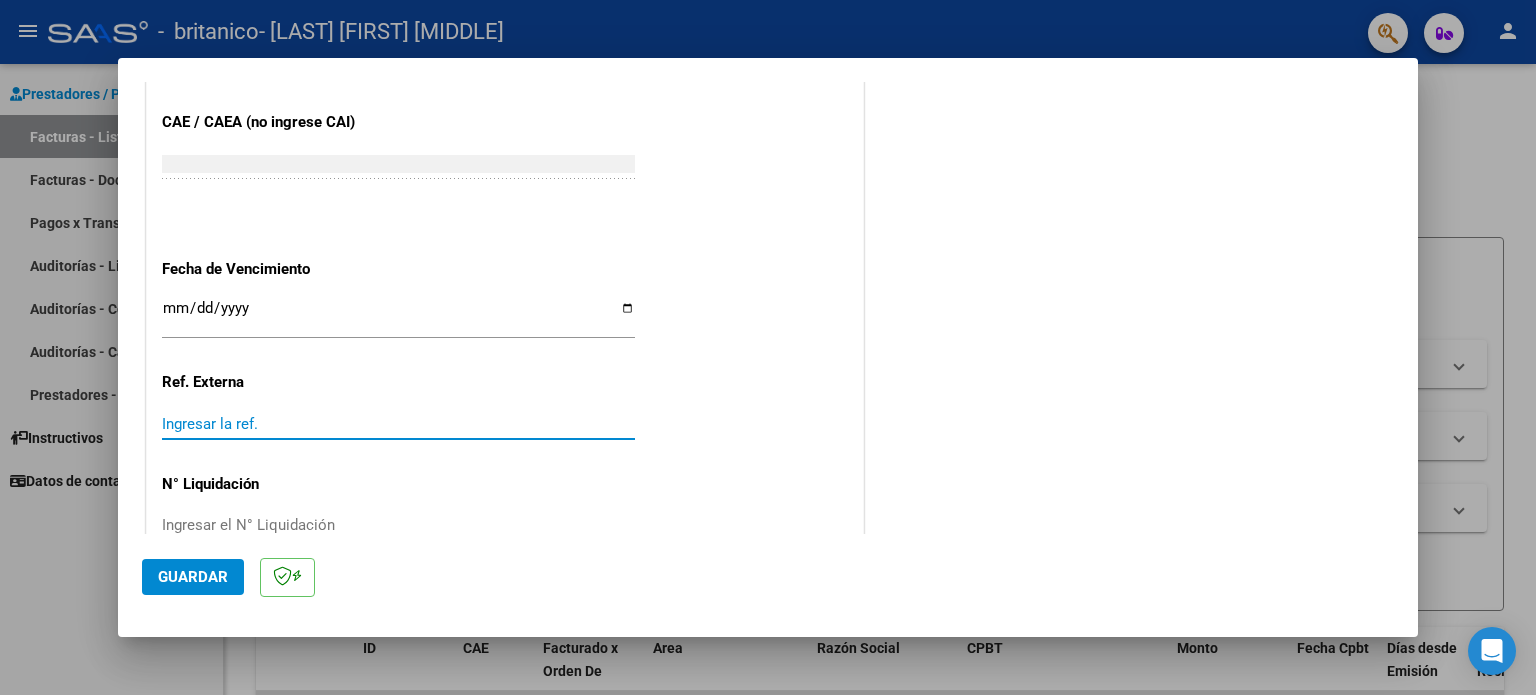 click on "Ingresar la ref." at bounding box center [398, 424] 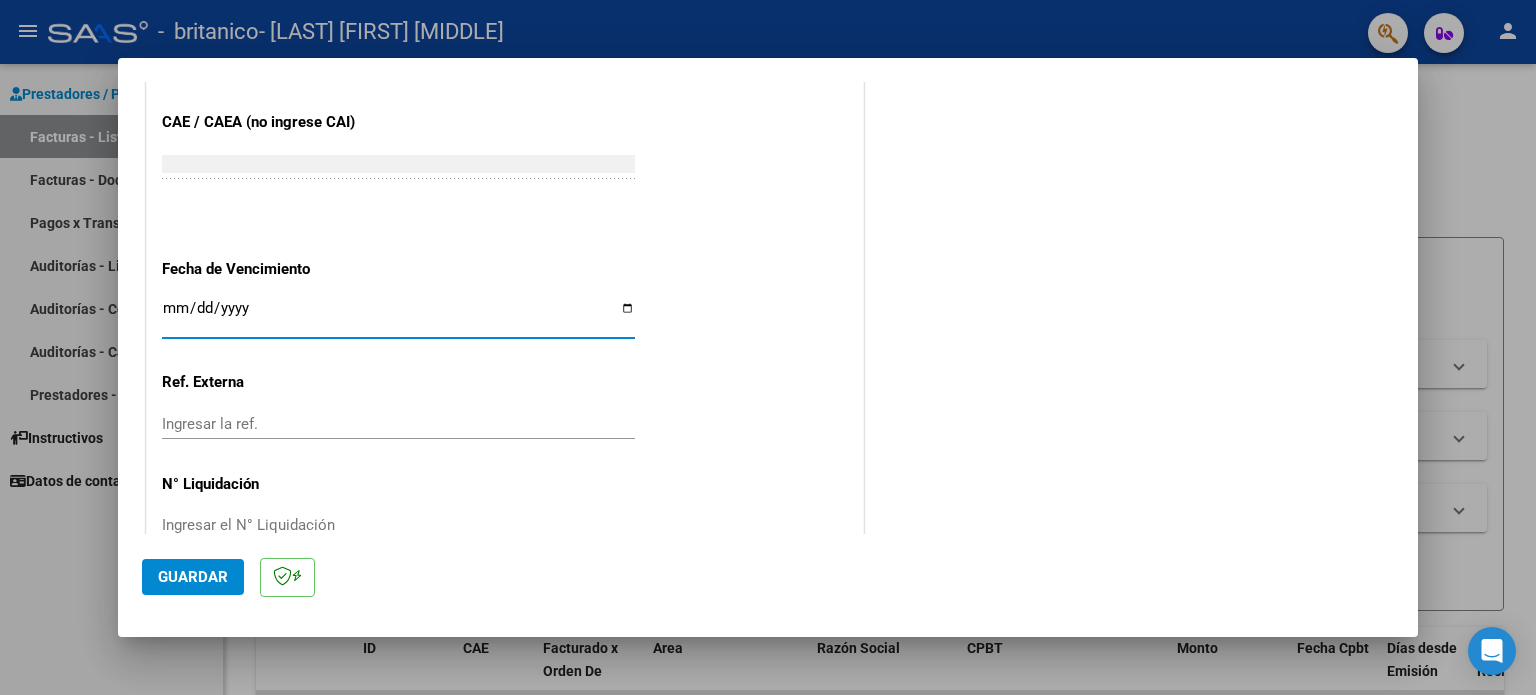 click on "Ingresar la fecha" at bounding box center [398, 316] 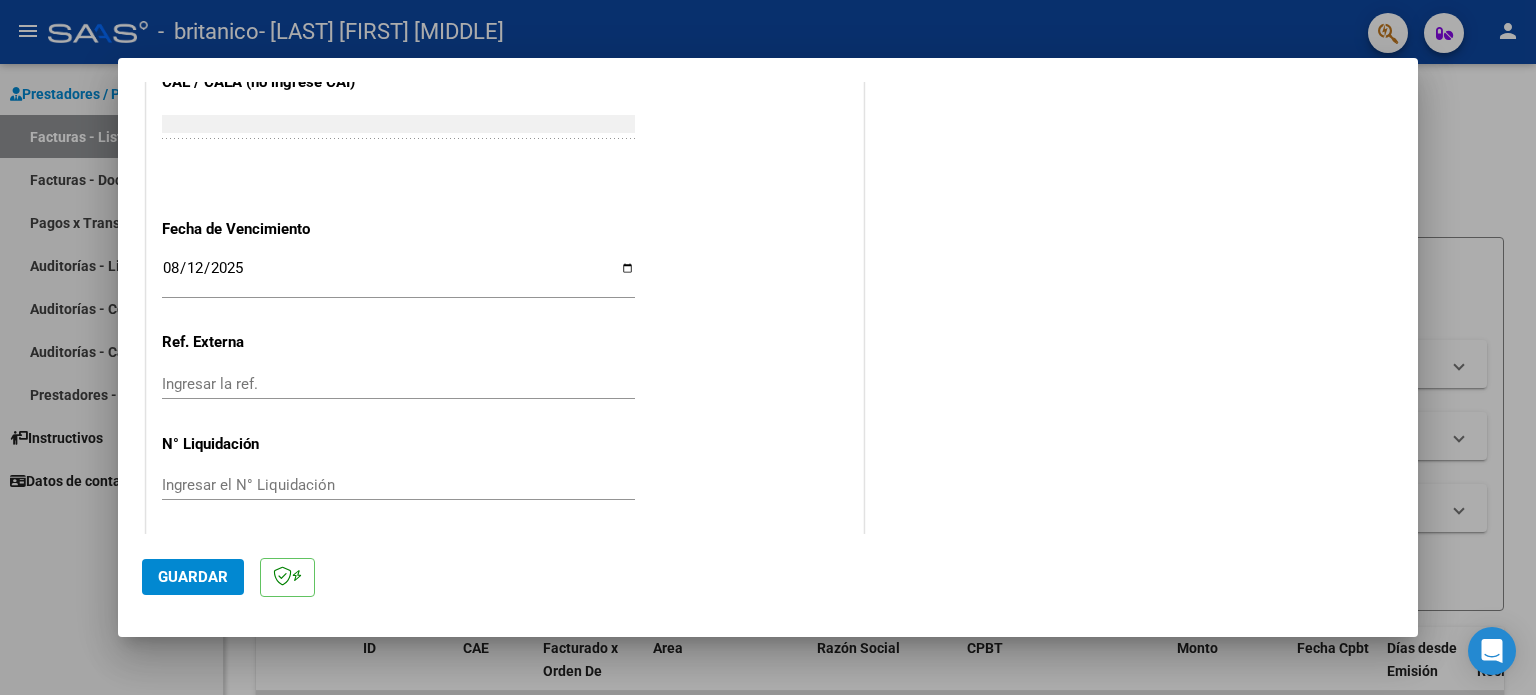 scroll, scrollTop: 1268, scrollLeft: 0, axis: vertical 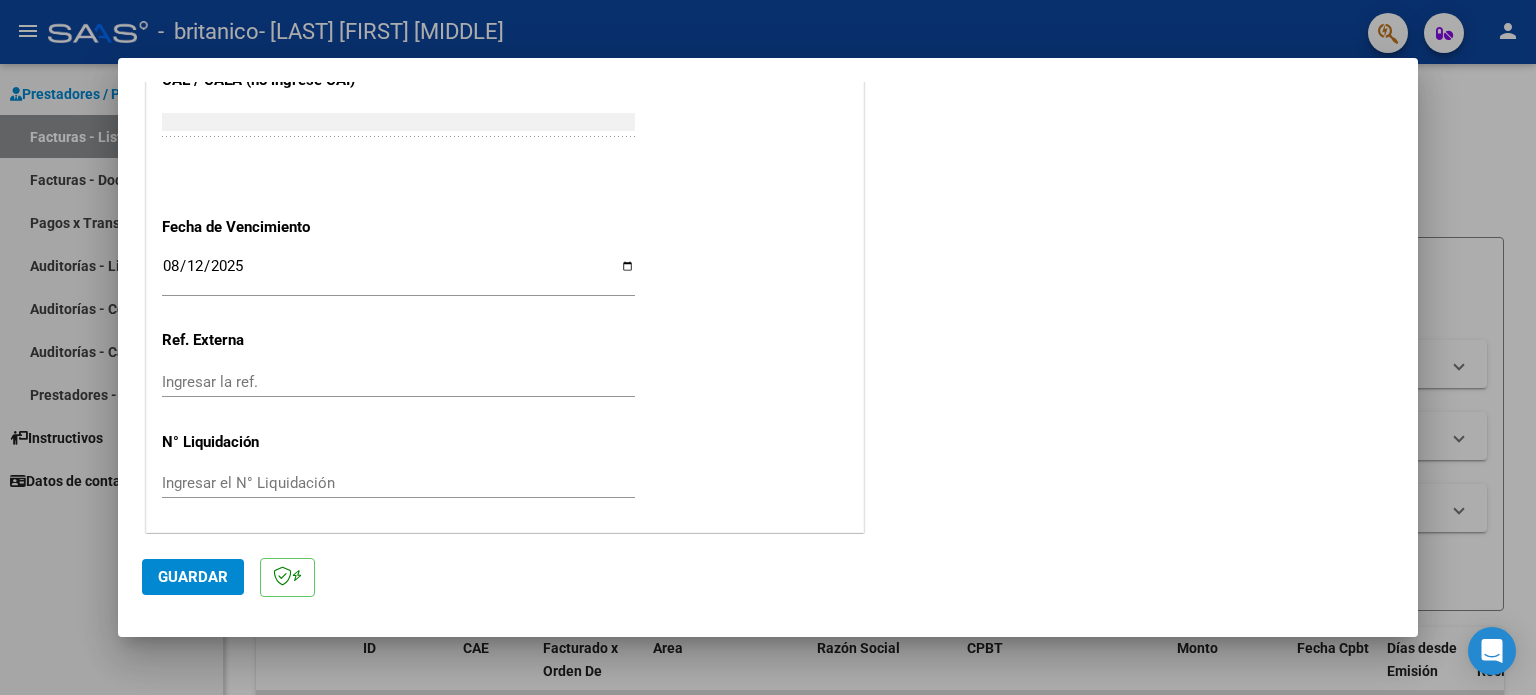 click on "Guardar" 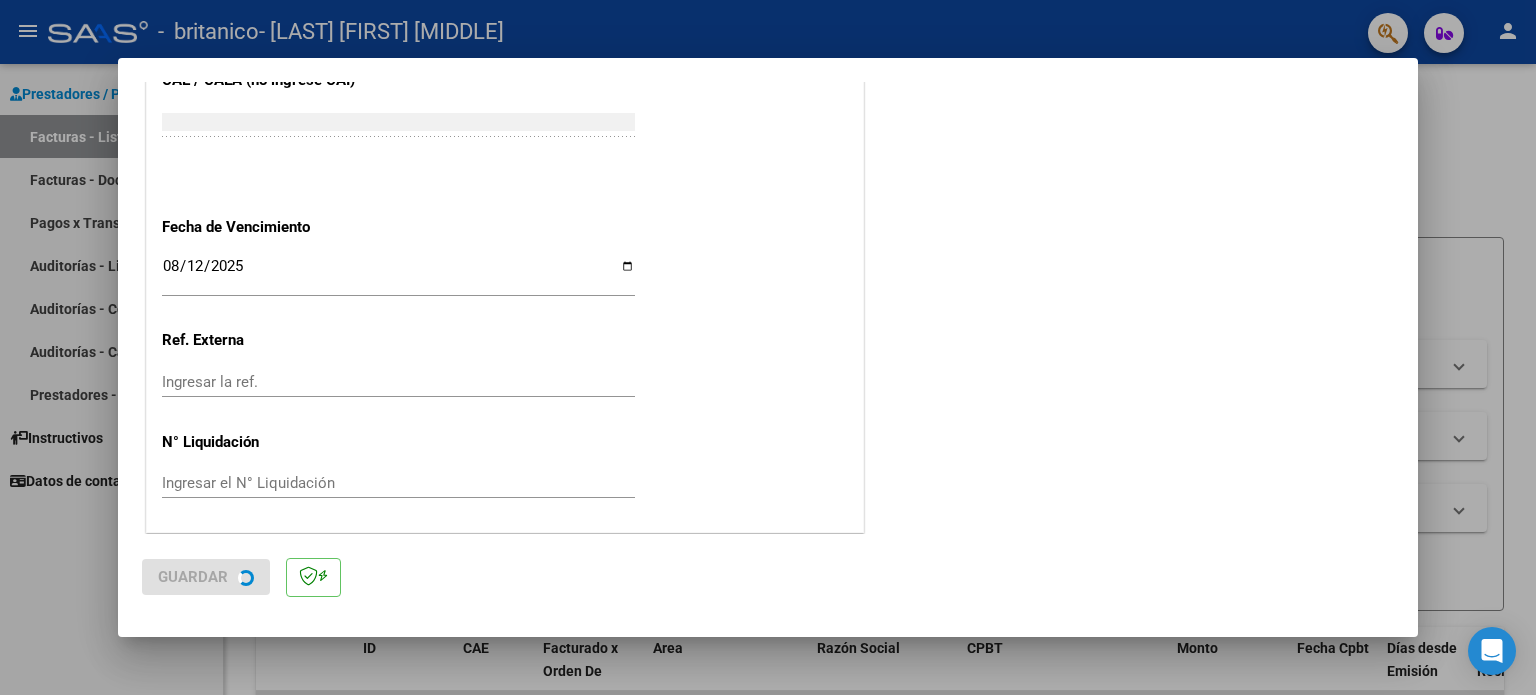 scroll, scrollTop: 0, scrollLeft: 0, axis: both 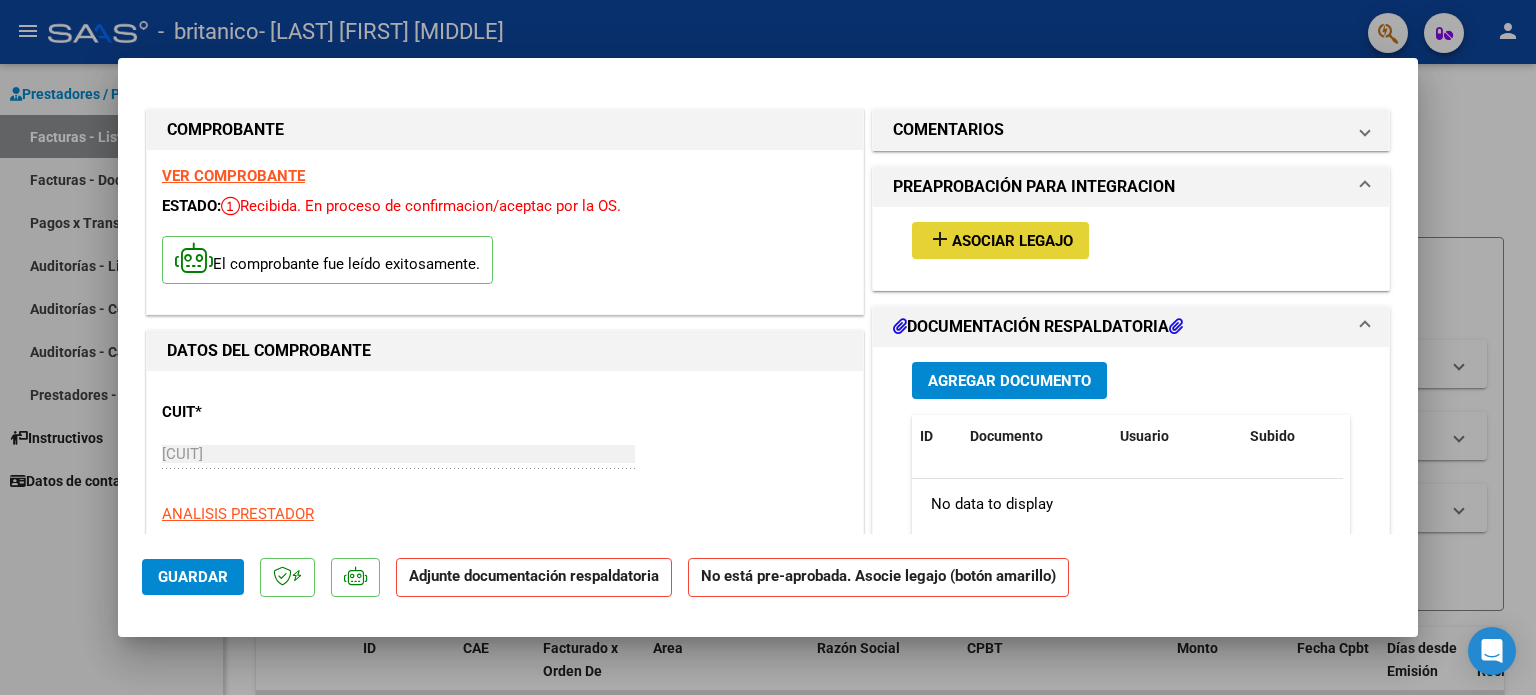 click on "Asociar Legajo" at bounding box center (1012, 241) 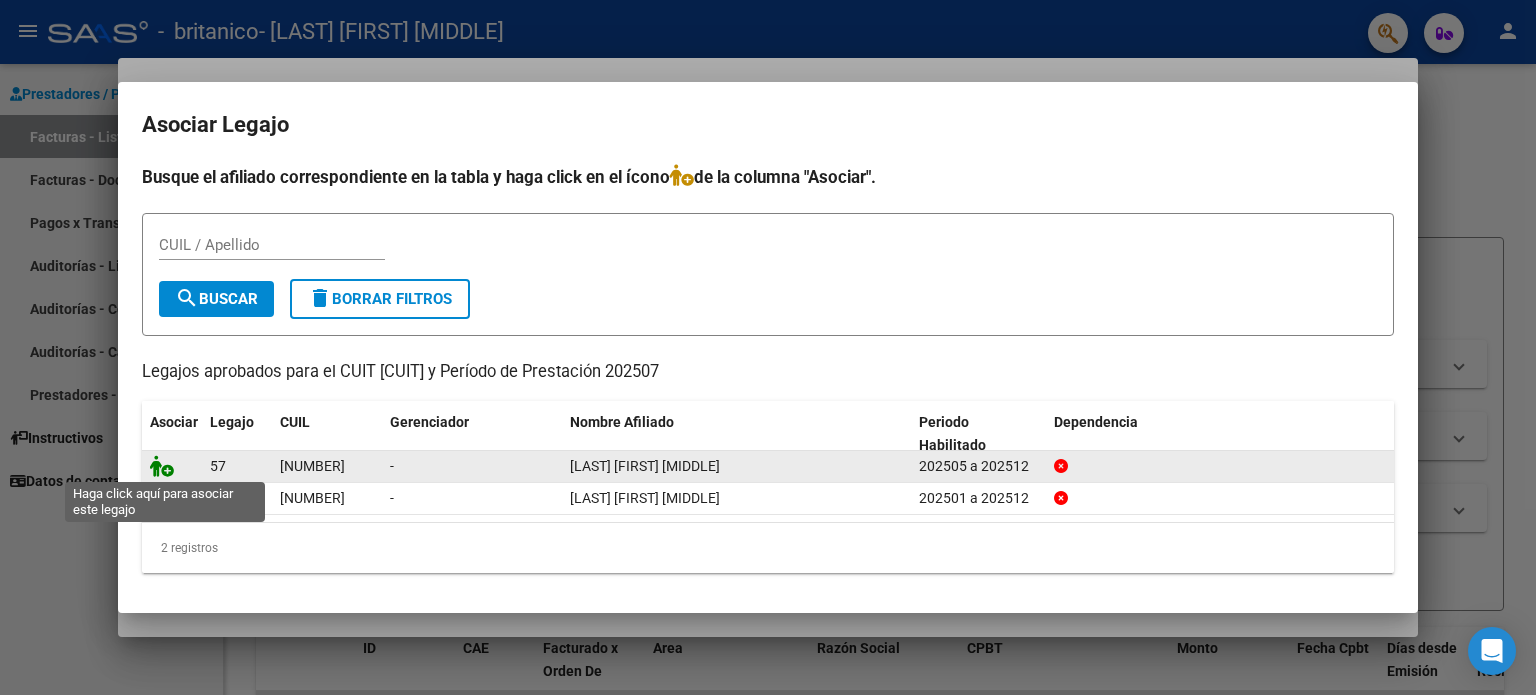 click 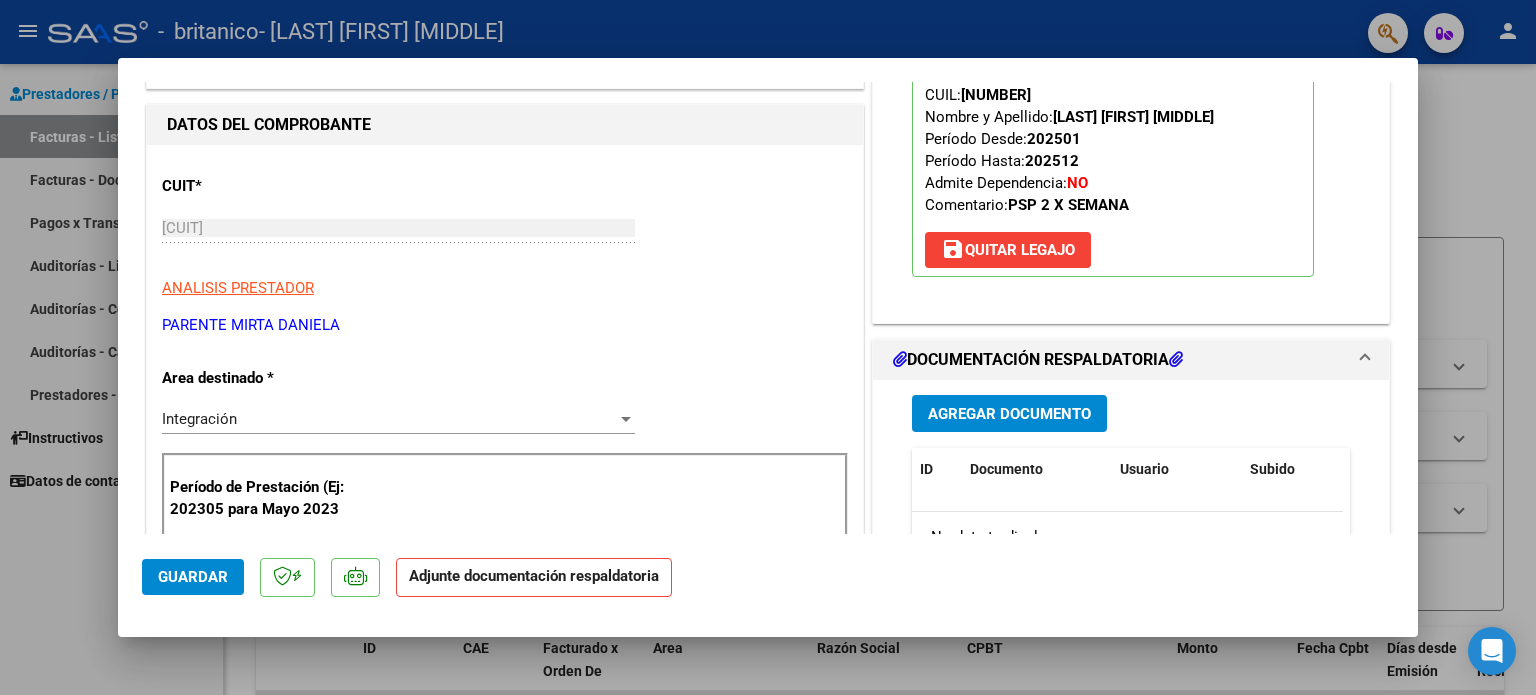scroll, scrollTop: 280, scrollLeft: 0, axis: vertical 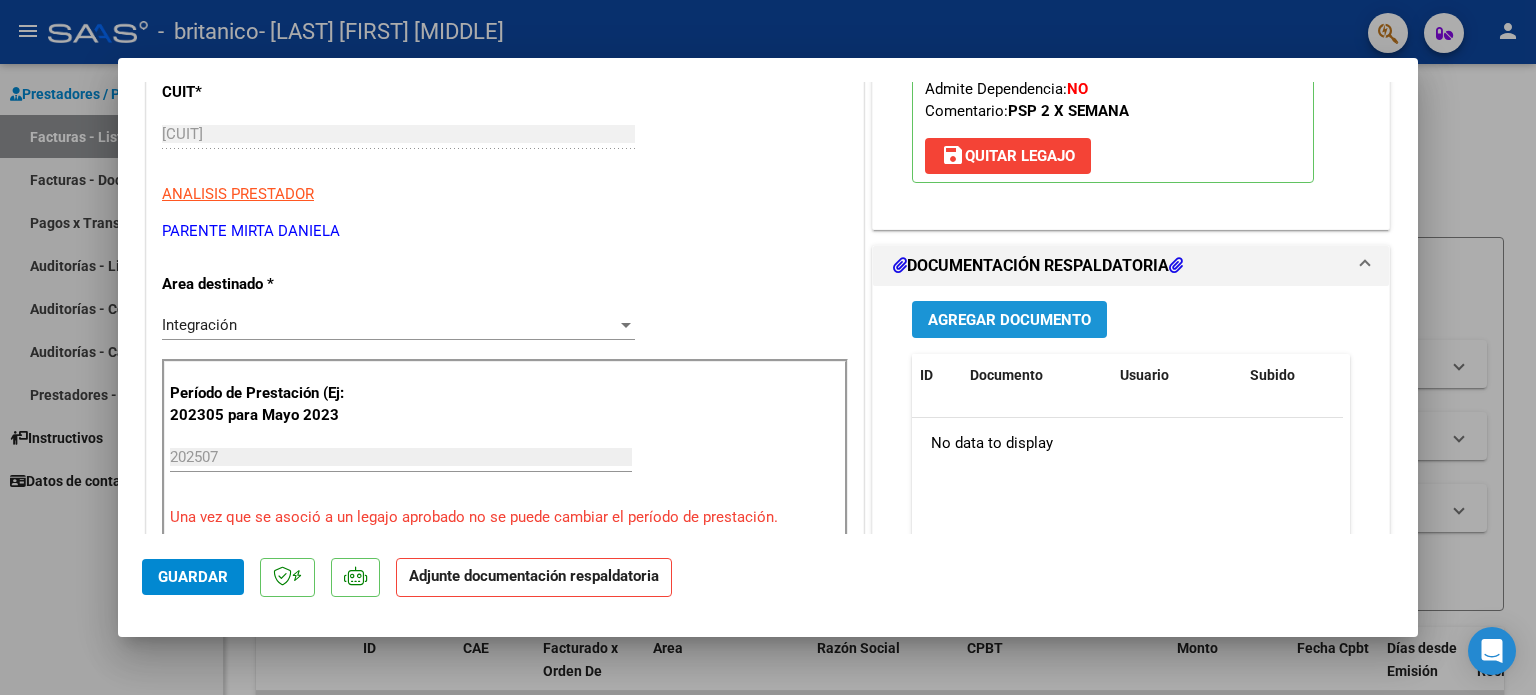click on "Agregar Documento" at bounding box center [1009, 320] 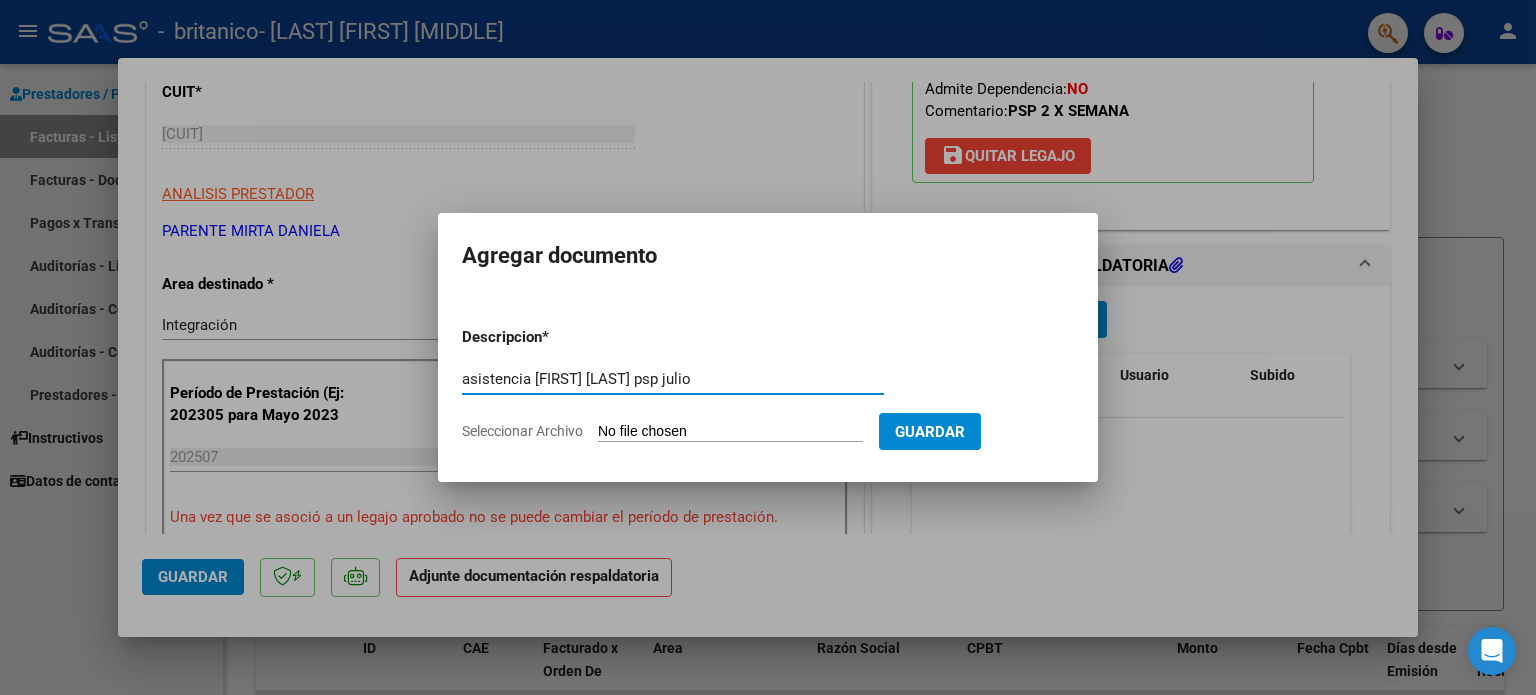 type on "asistencia [FIRST] [LAST] psp julio" 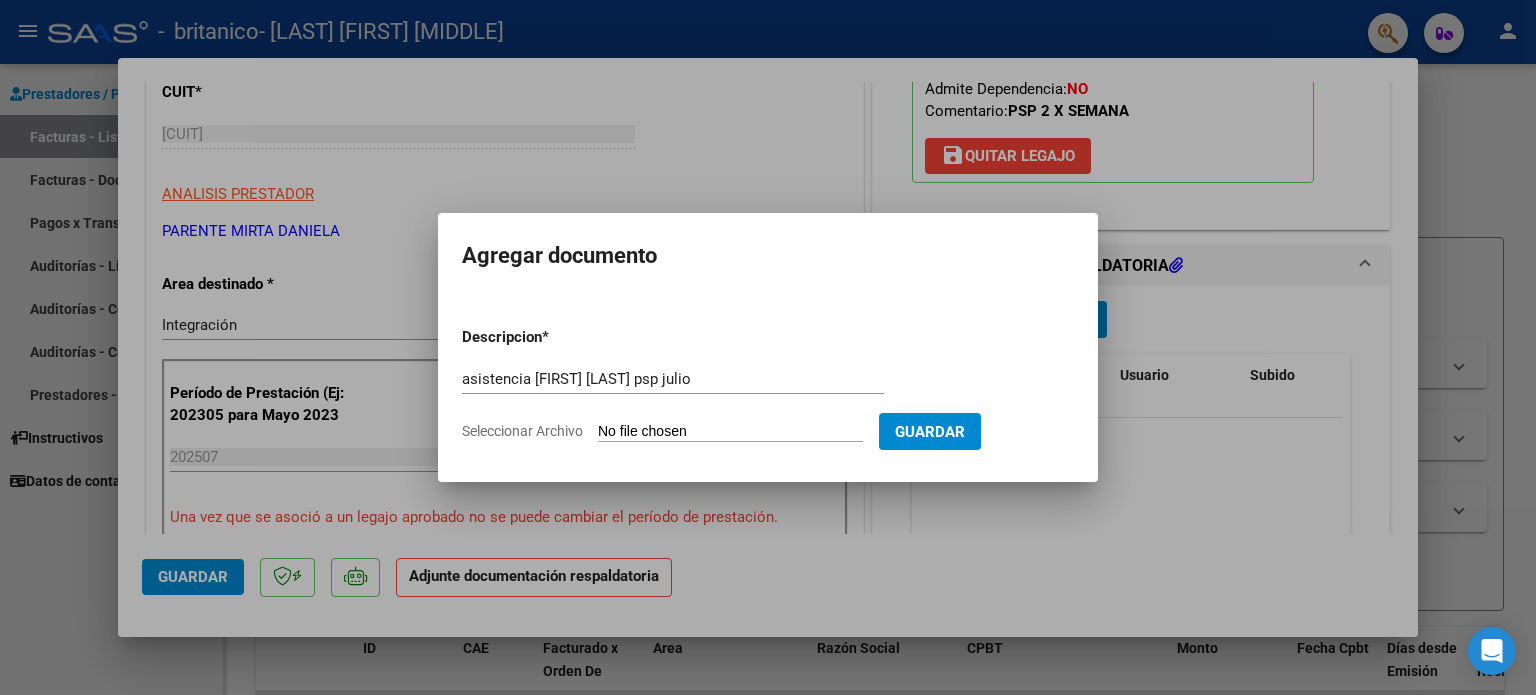 click on "Seleccionar Archivo" at bounding box center (730, 432) 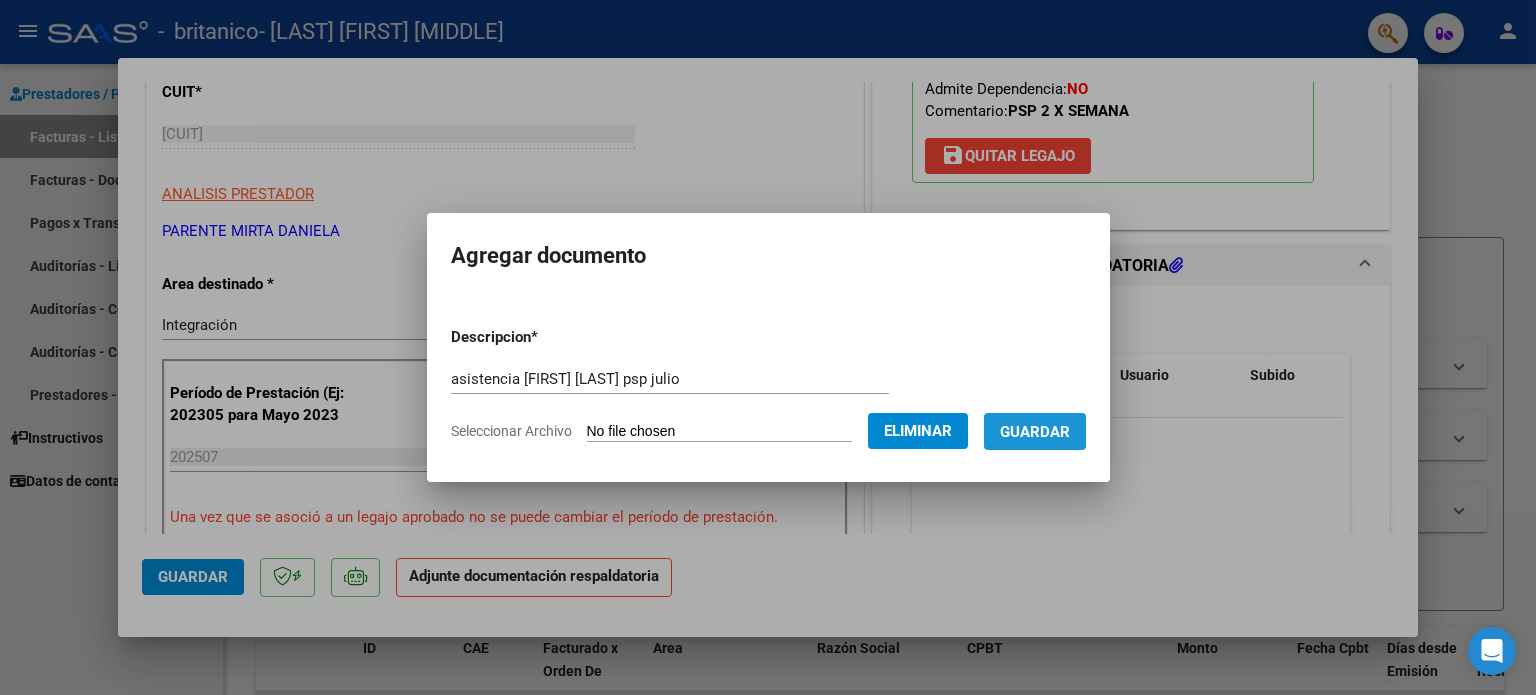 click on "Guardar" at bounding box center [1035, 432] 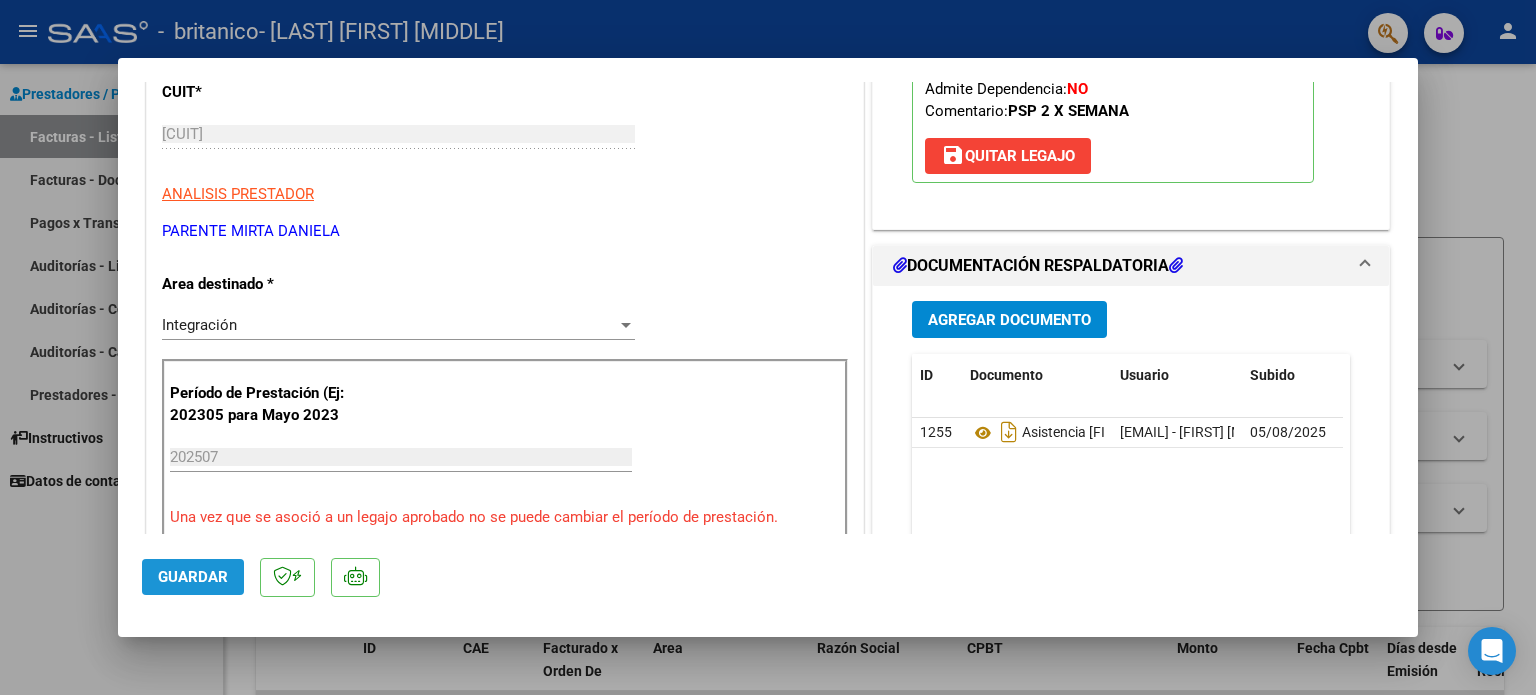 click on "Guardar" 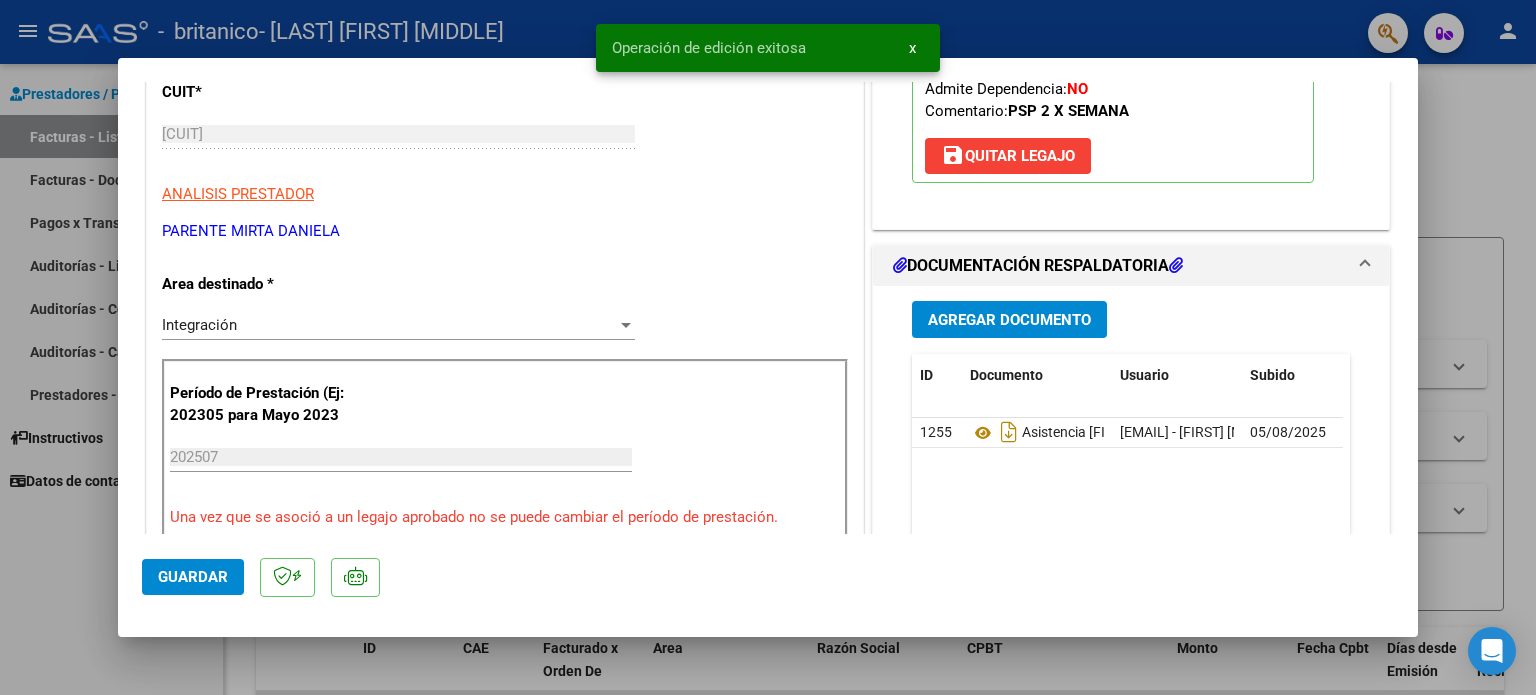 scroll, scrollTop: 0, scrollLeft: 0, axis: both 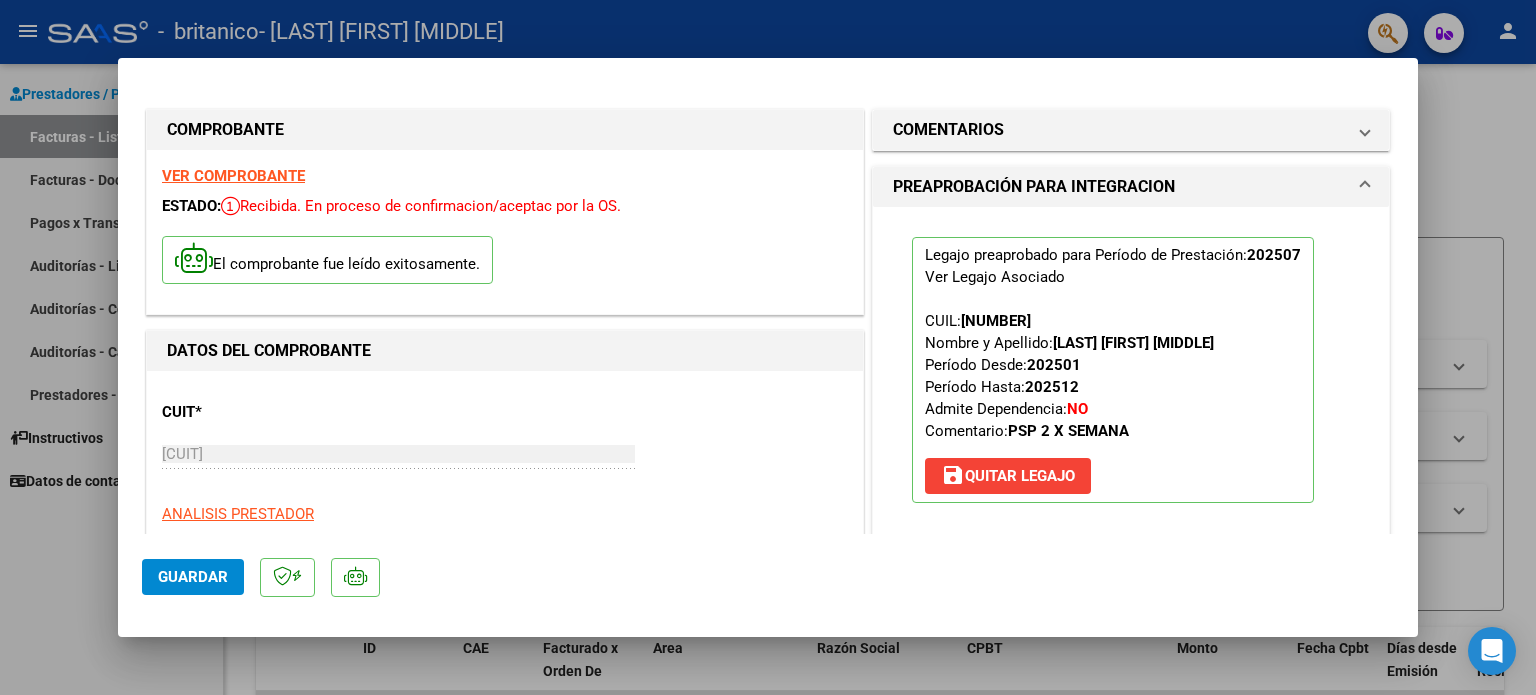 click at bounding box center (768, 347) 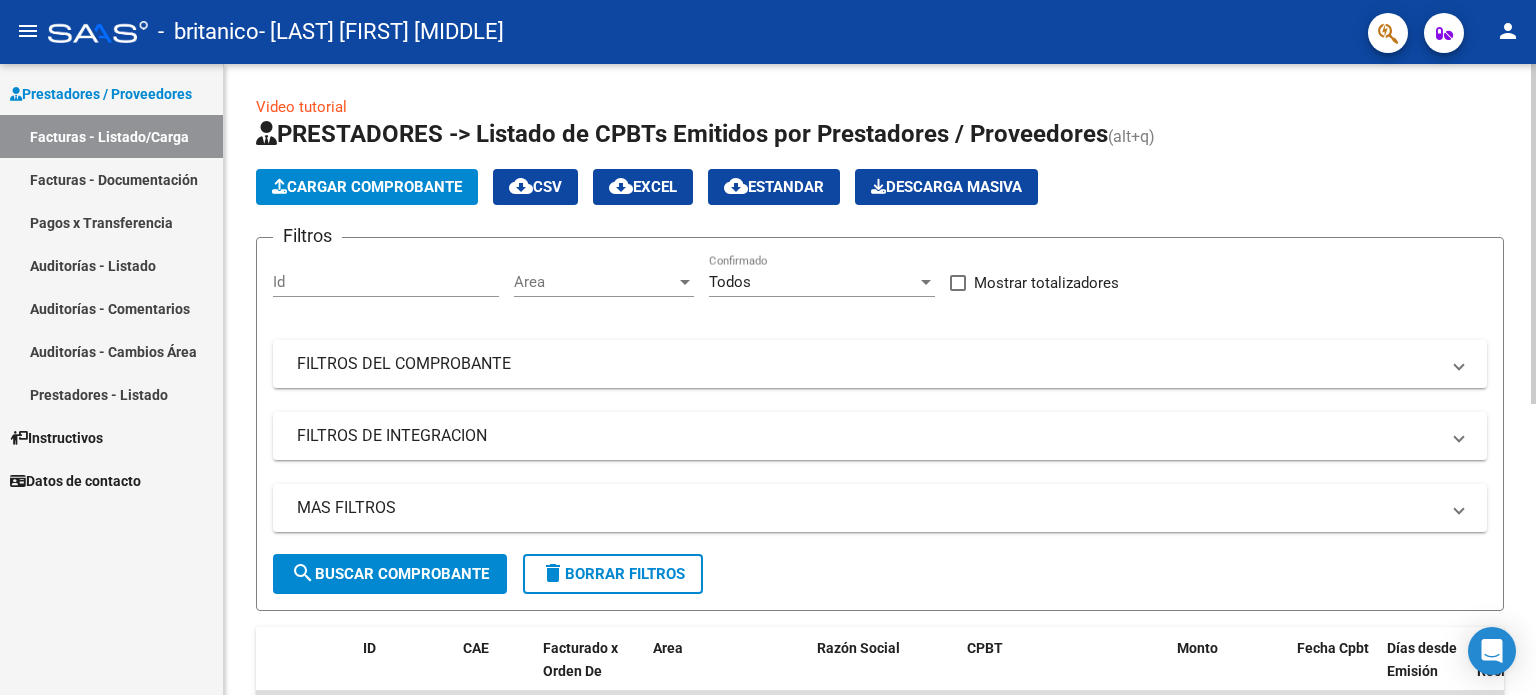 click on "Cargar Comprobante" 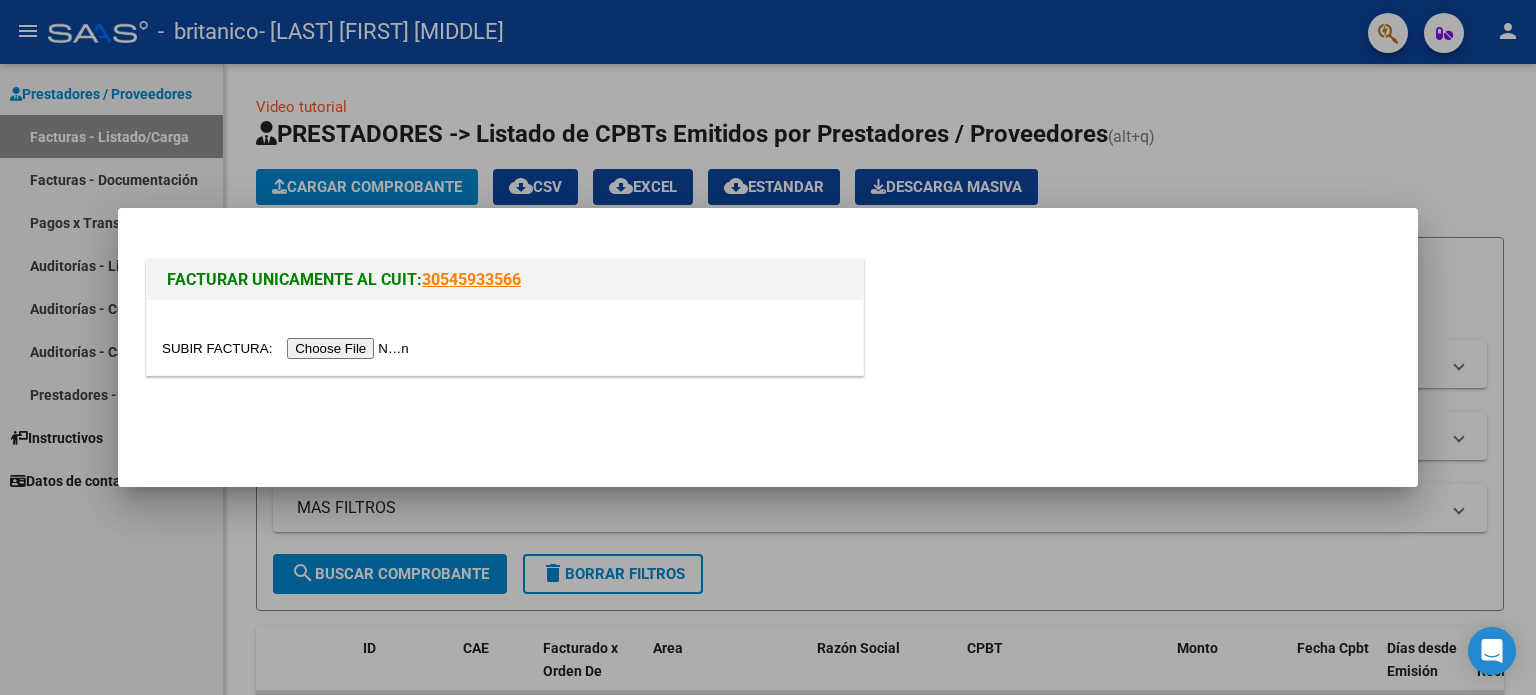 click at bounding box center (288, 348) 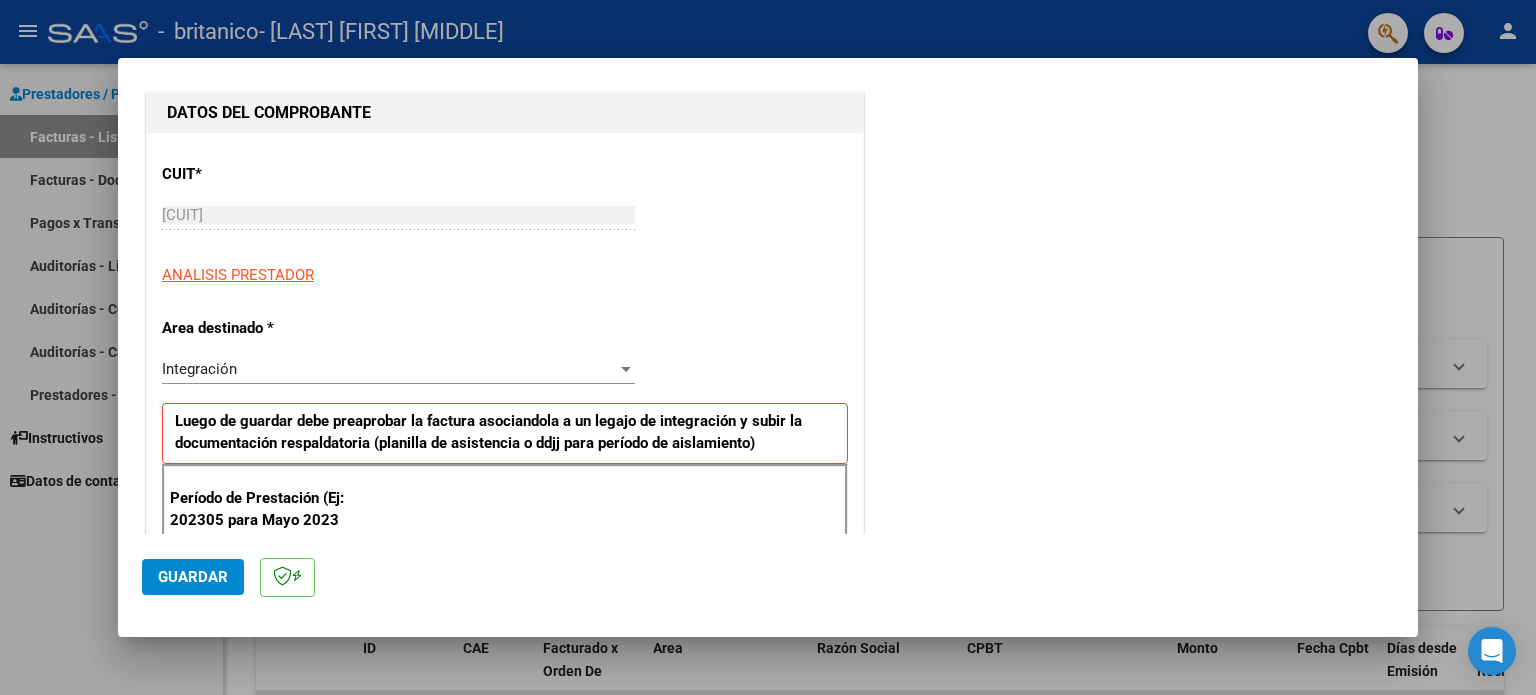 scroll, scrollTop: 320, scrollLeft: 0, axis: vertical 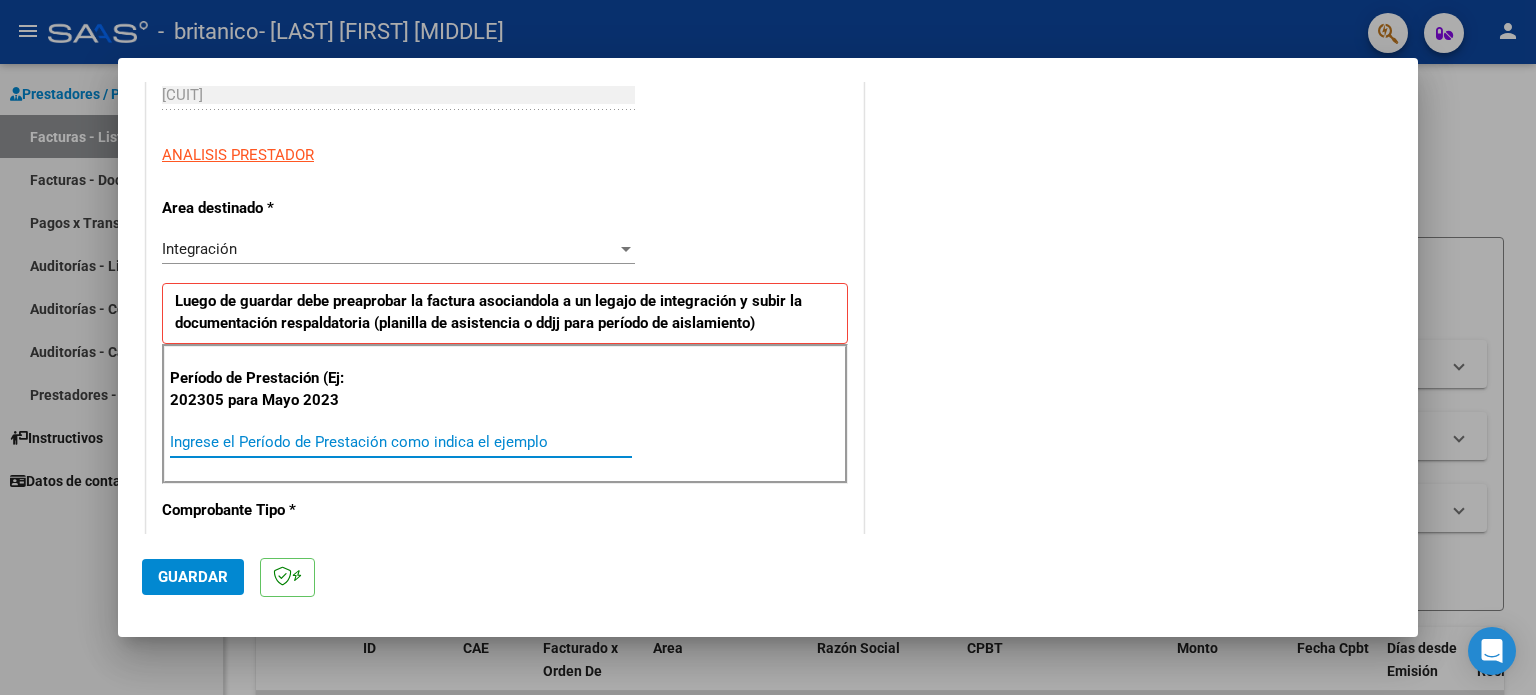 click on "Ingrese el Período de Prestación como indica el ejemplo" at bounding box center (401, 442) 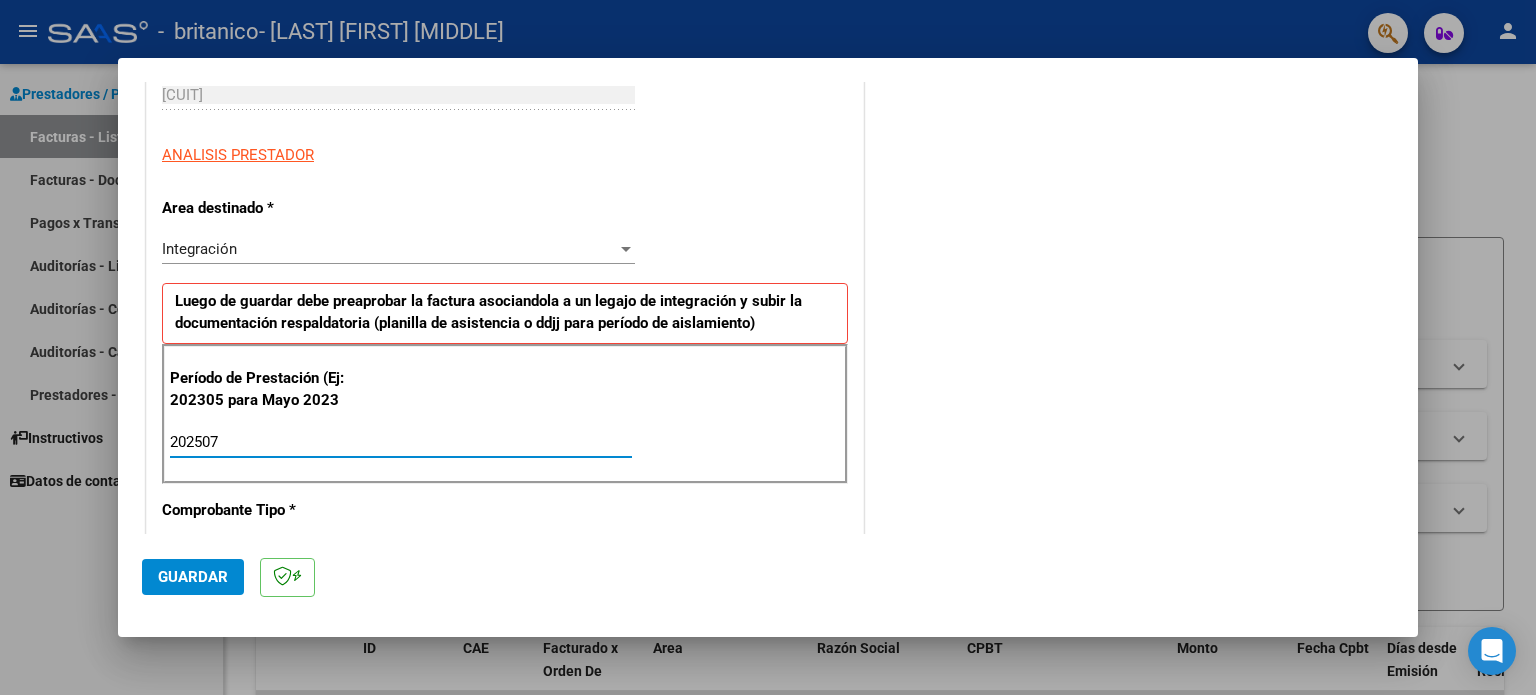 type on "202507" 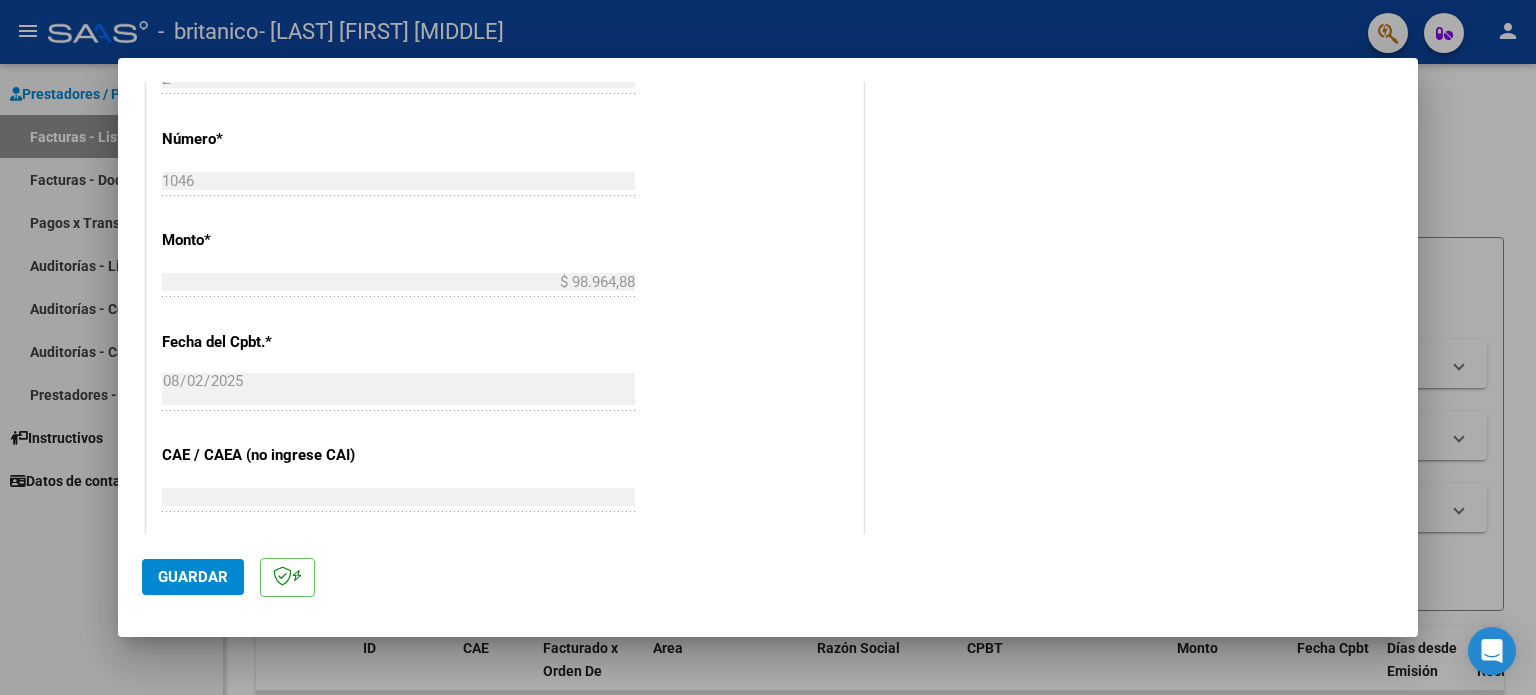 scroll, scrollTop: 933, scrollLeft: 0, axis: vertical 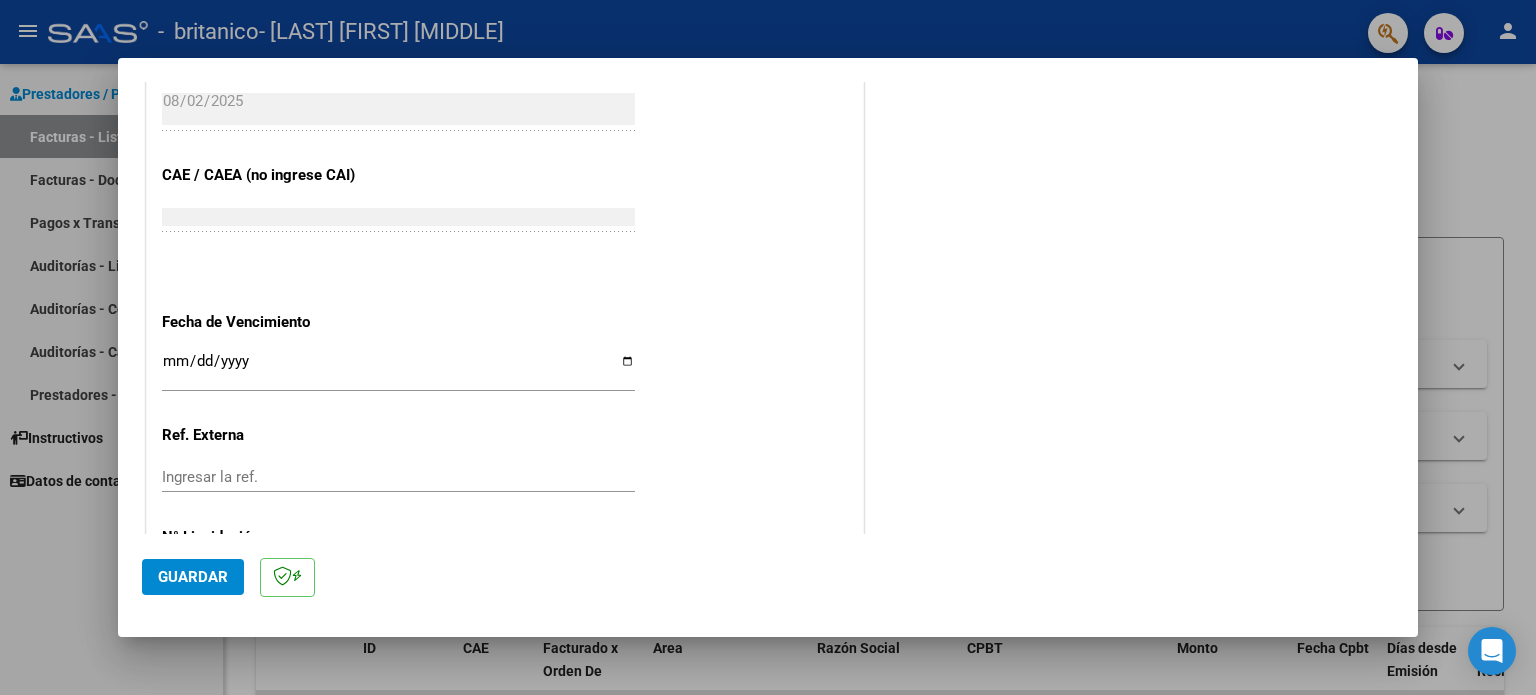click on "Ingresar la fecha" at bounding box center (398, 369) 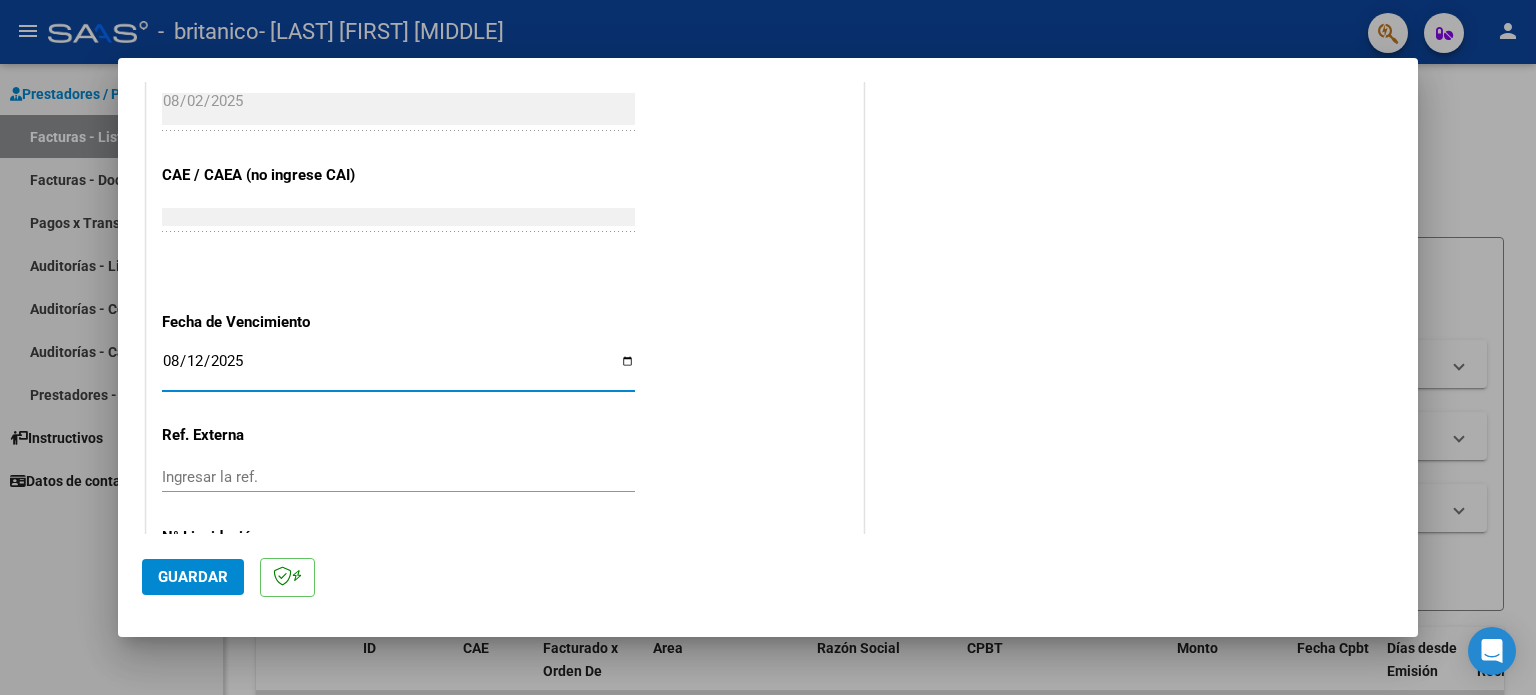 type on "2025-08-12" 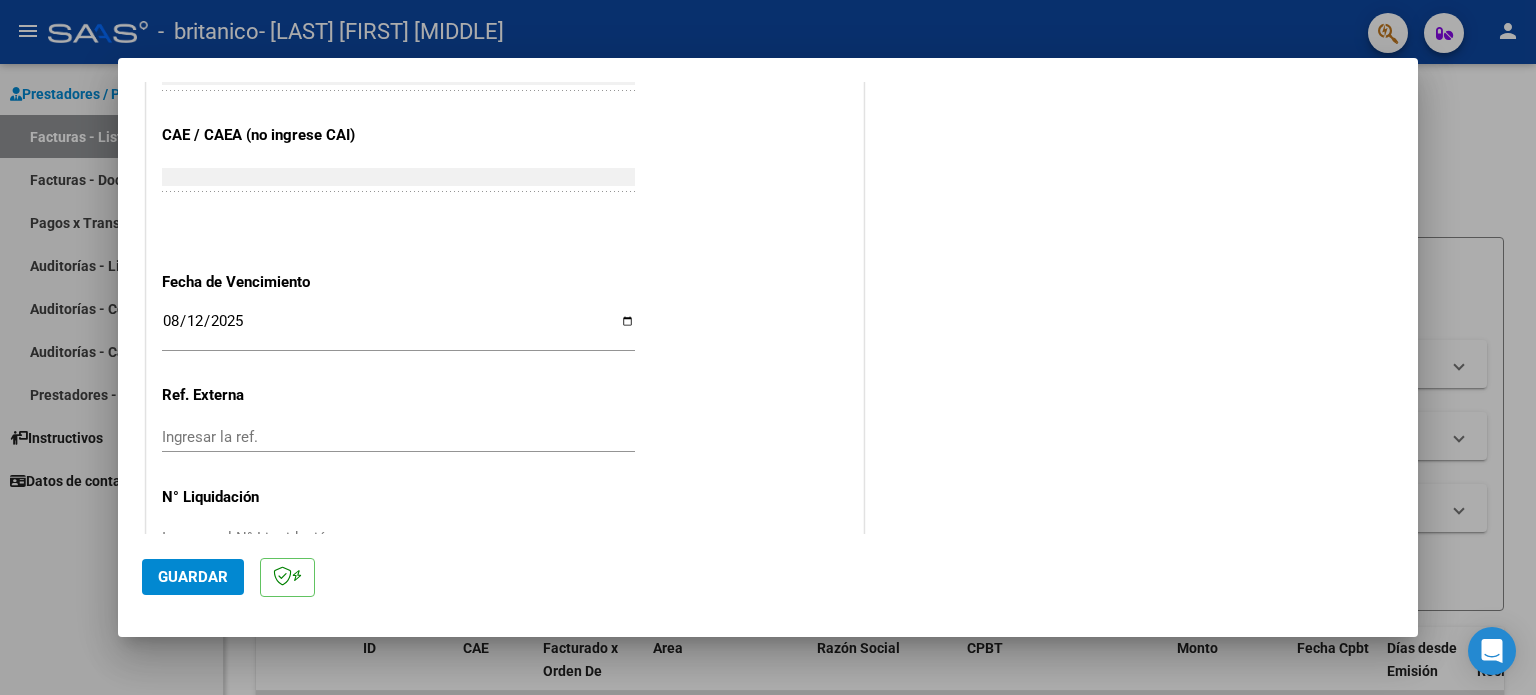 scroll, scrollTop: 1268, scrollLeft: 0, axis: vertical 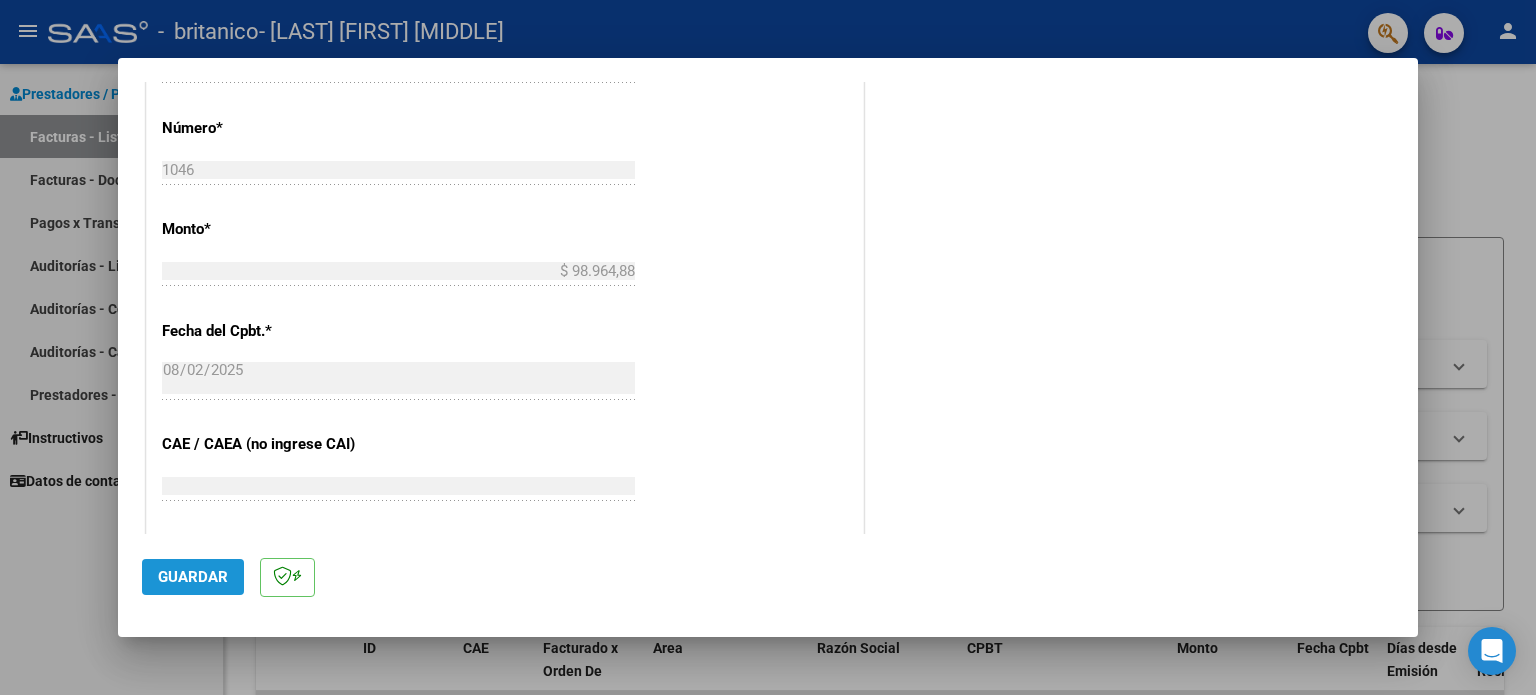 click on "Guardar" 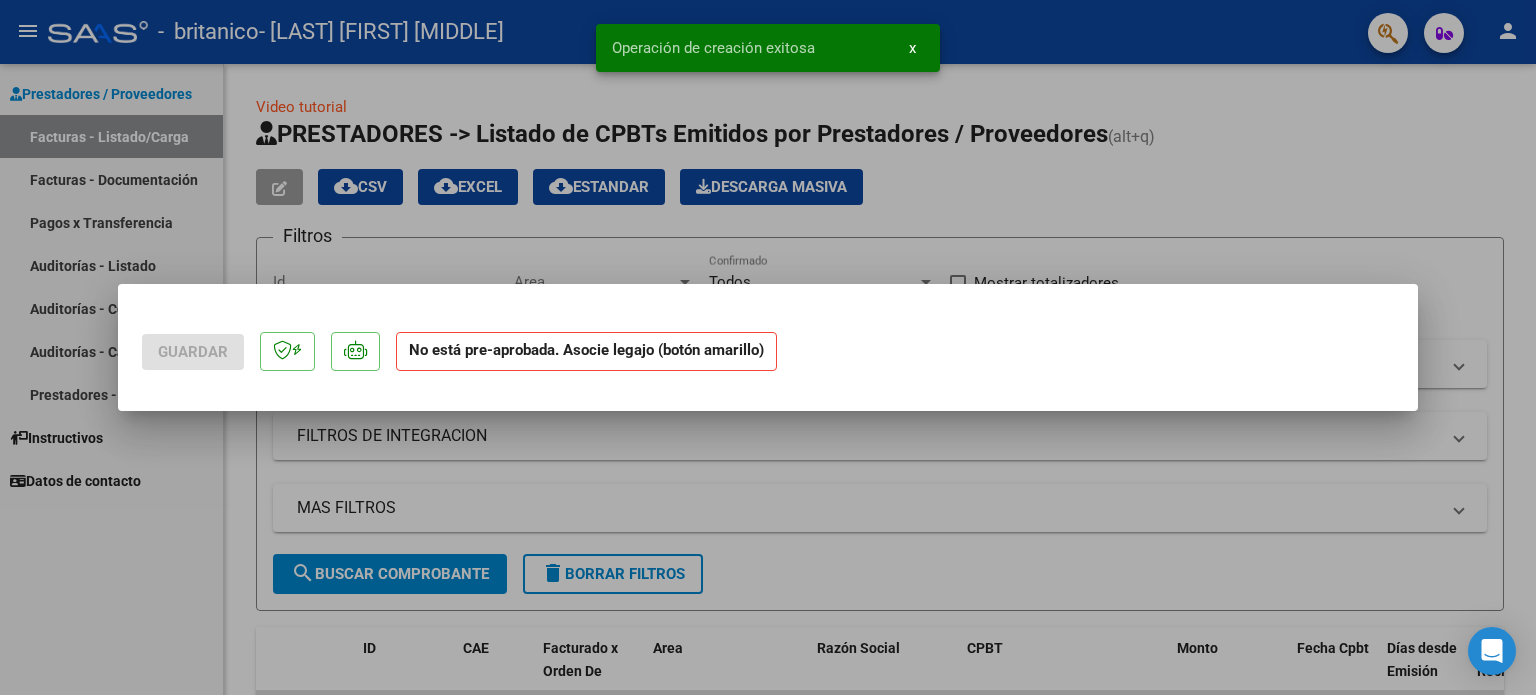 scroll, scrollTop: 0, scrollLeft: 0, axis: both 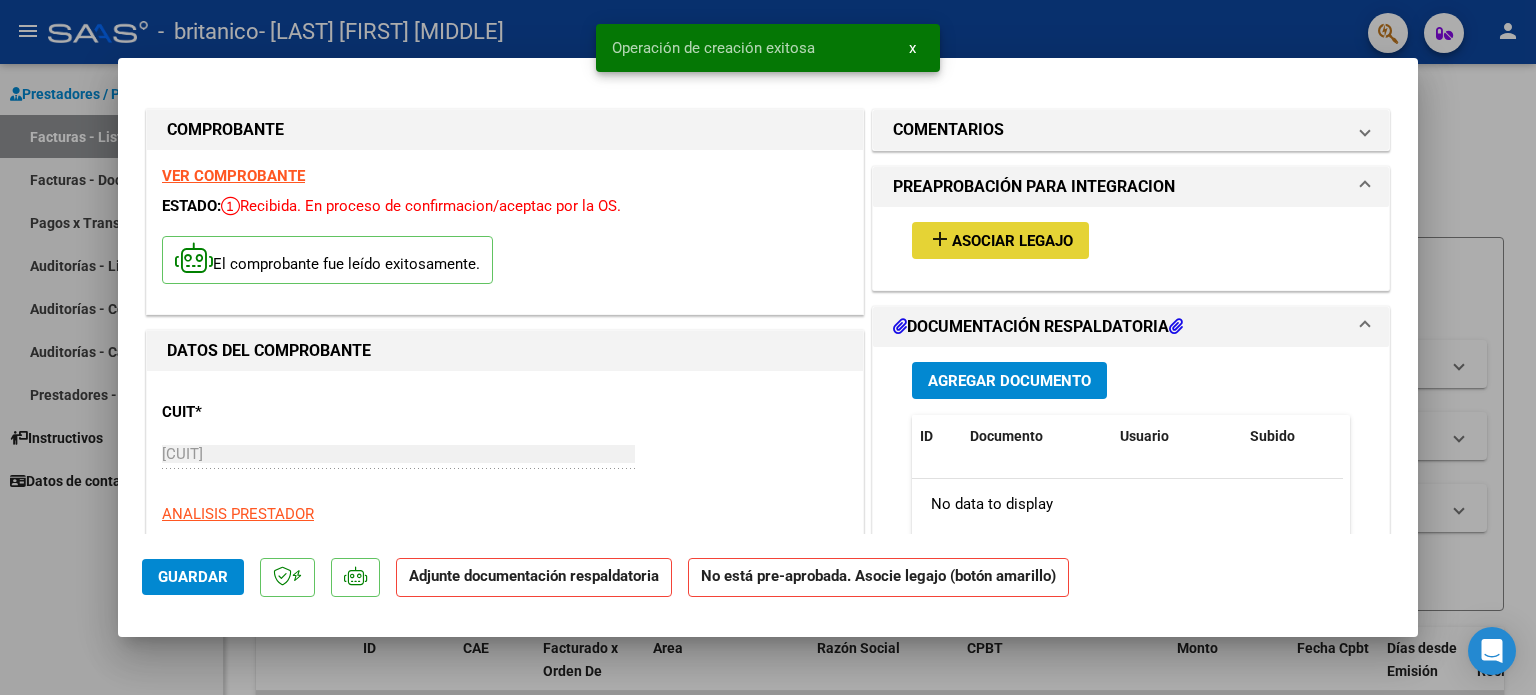 click on "Asociar Legajo" at bounding box center (1012, 241) 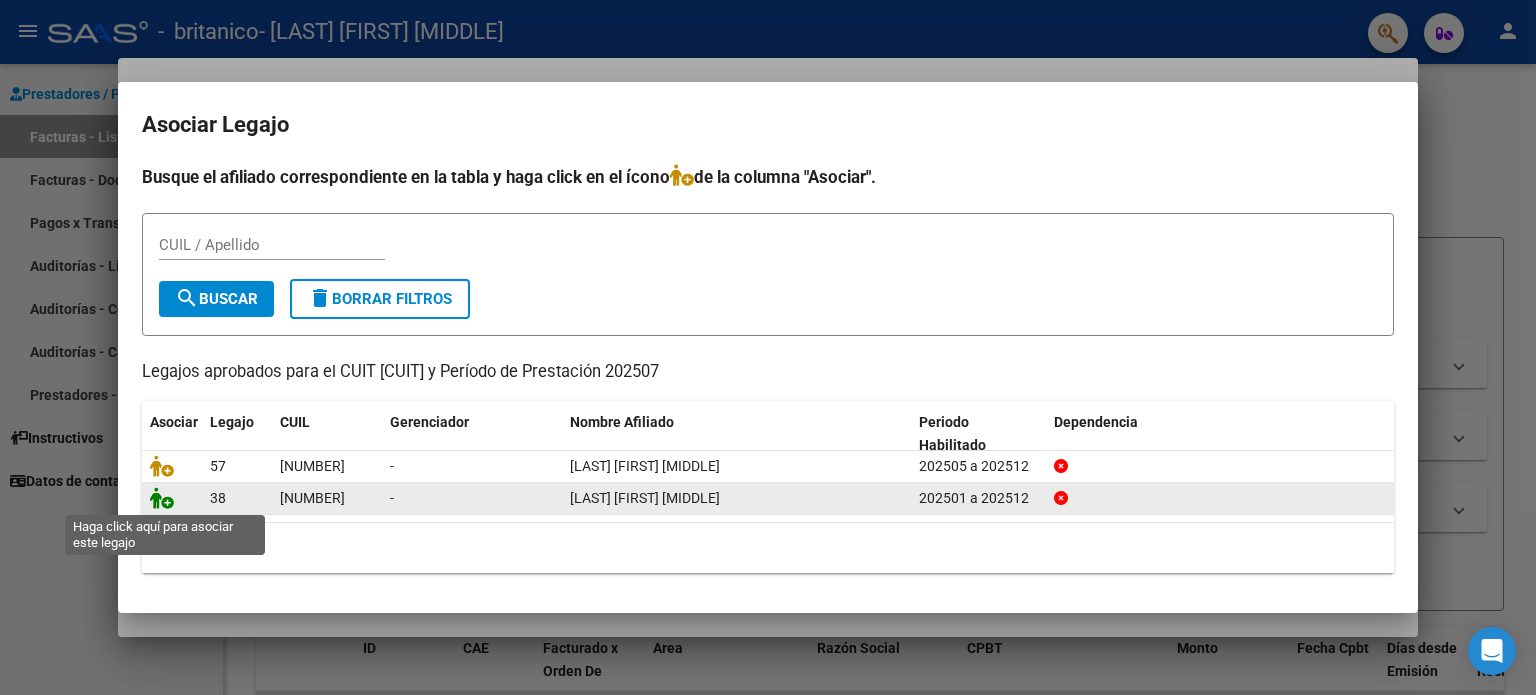 click 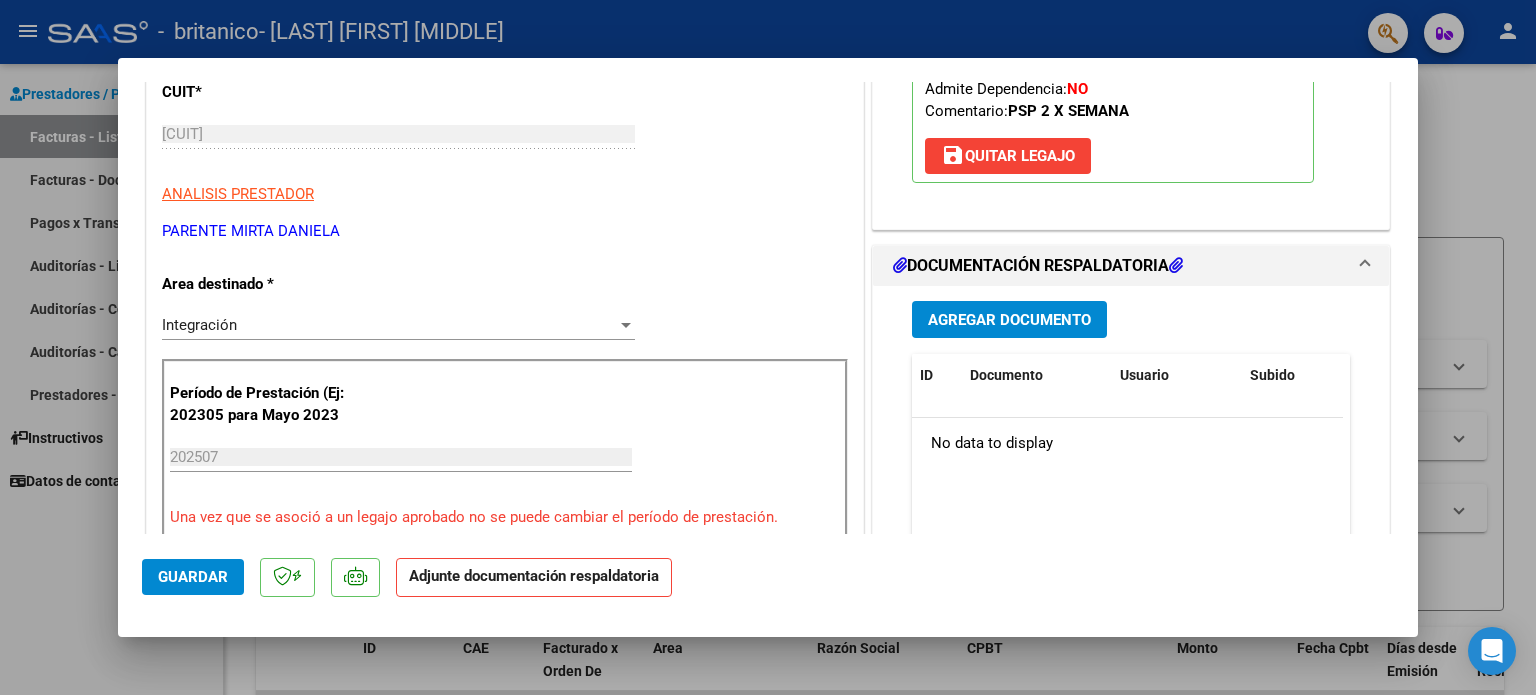 scroll, scrollTop: 360, scrollLeft: 0, axis: vertical 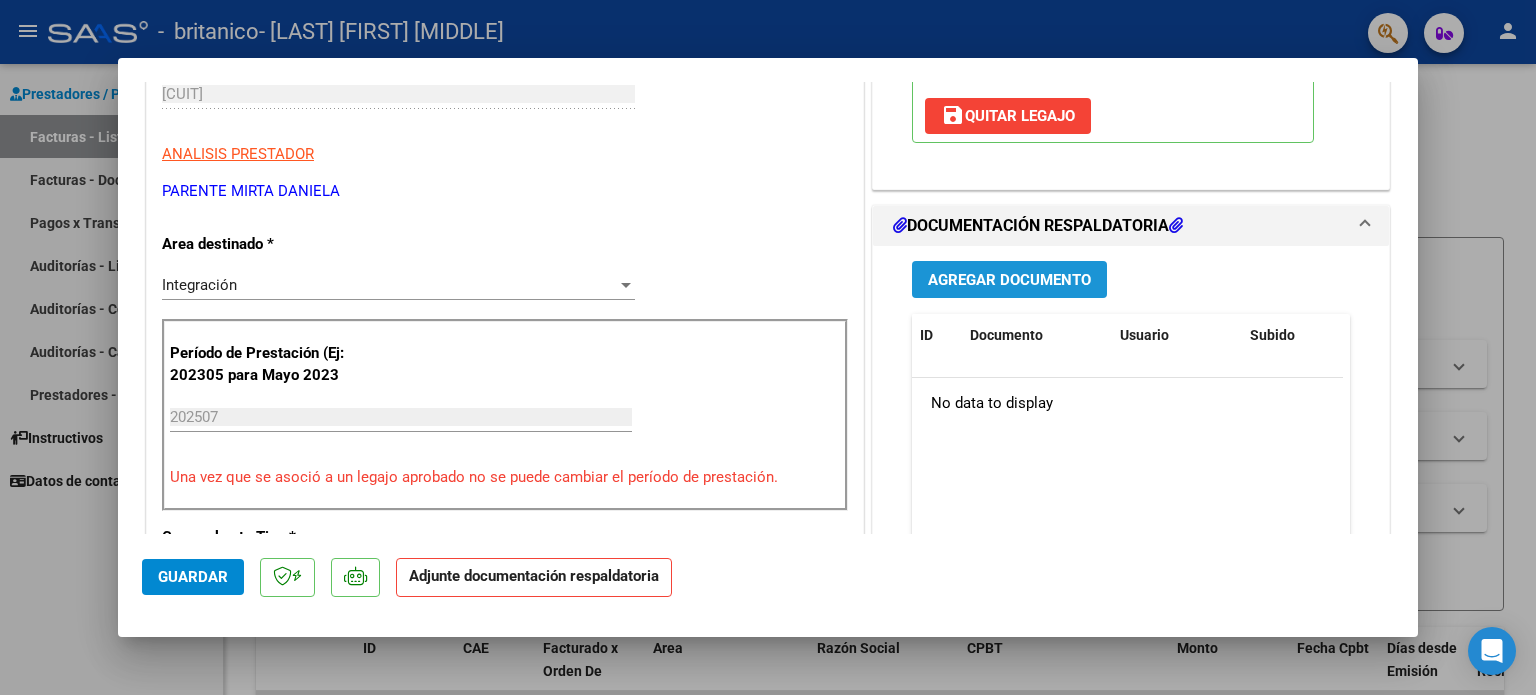 click on "Agregar Documento" at bounding box center [1009, 280] 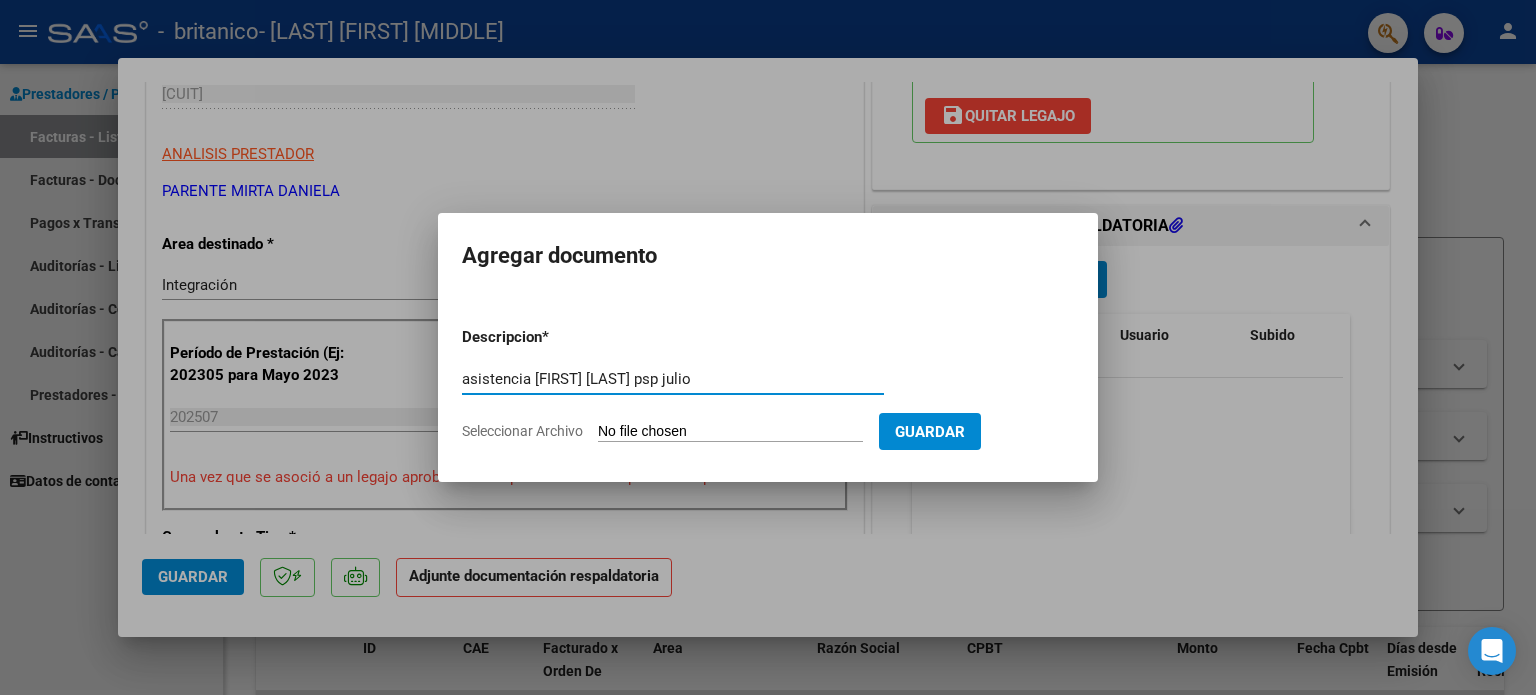 type on "asistencia [FIRST] [LAST] psp julio" 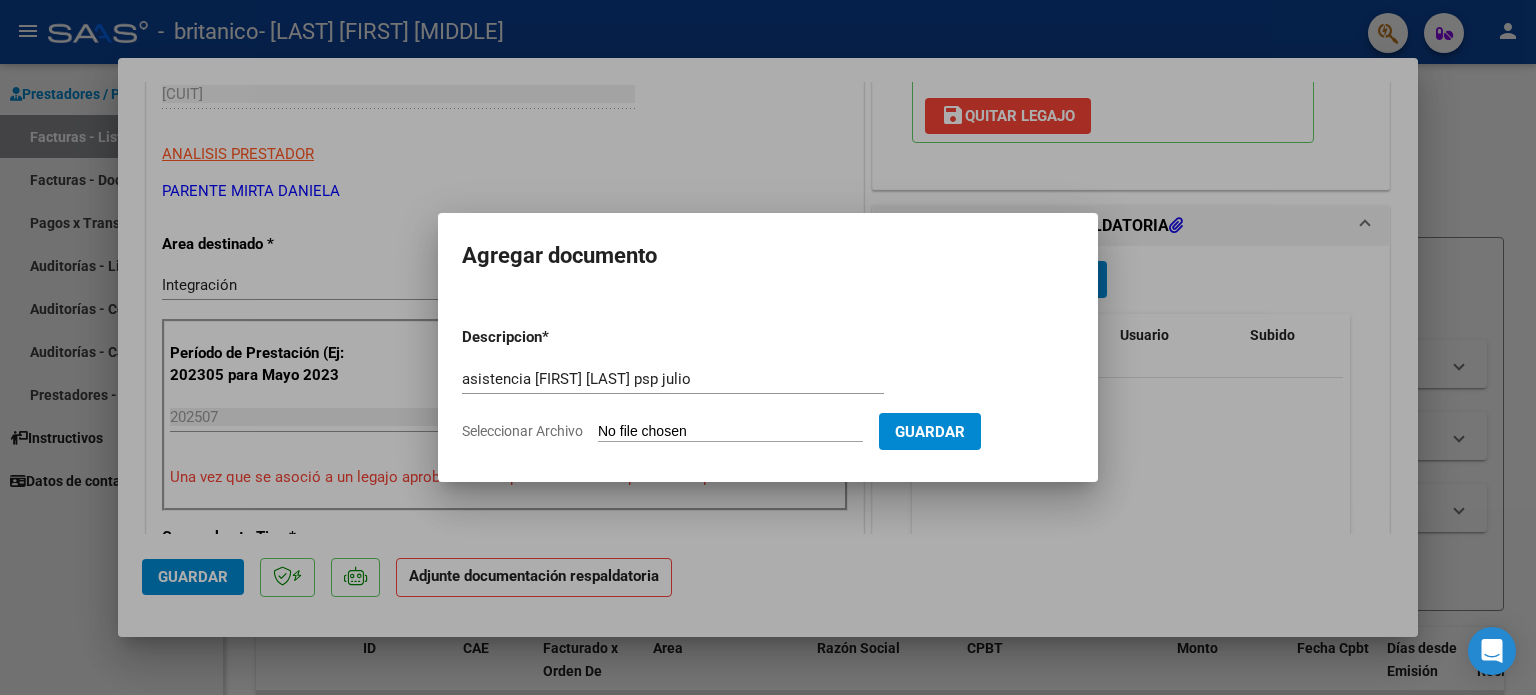 click on "Seleccionar Archivo" at bounding box center [730, 432] 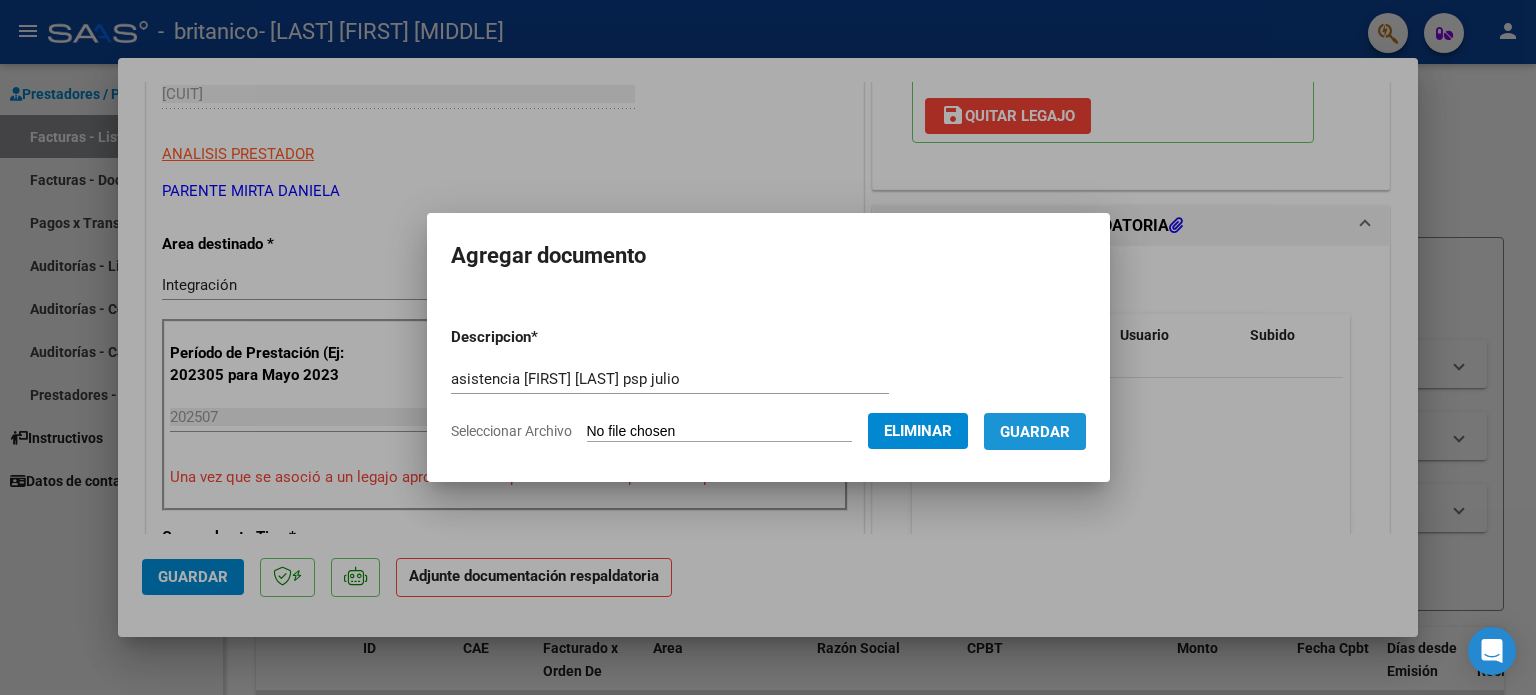 click on "Guardar" at bounding box center [1035, 431] 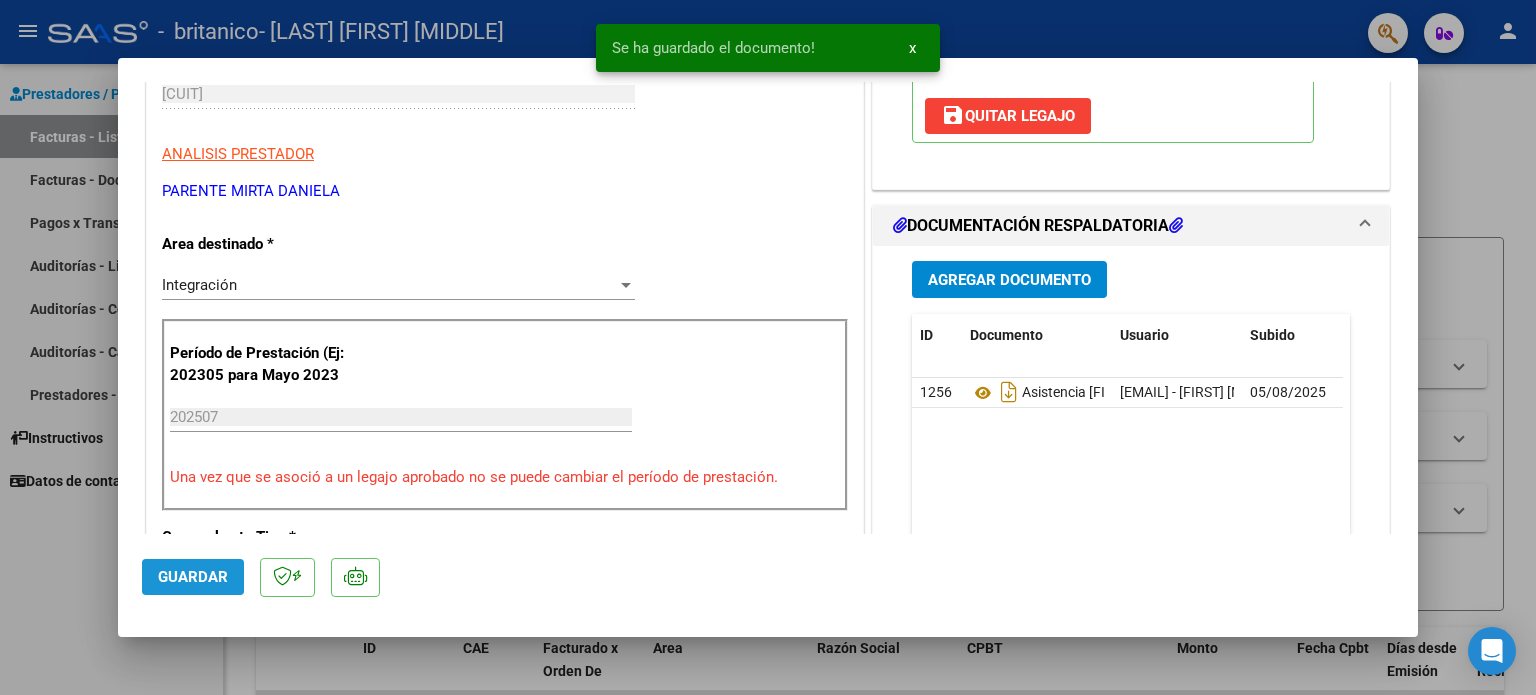 click on "Guardar" 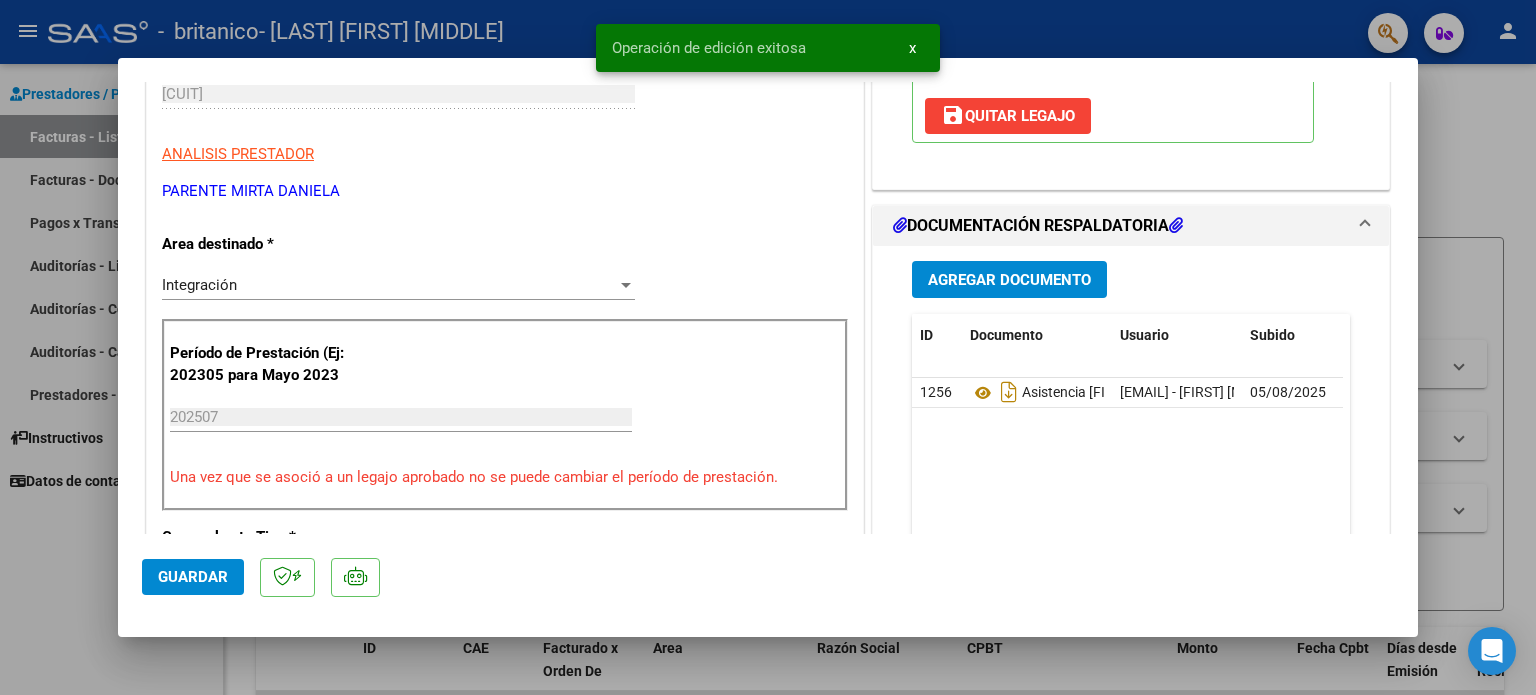 click at bounding box center [768, 347] 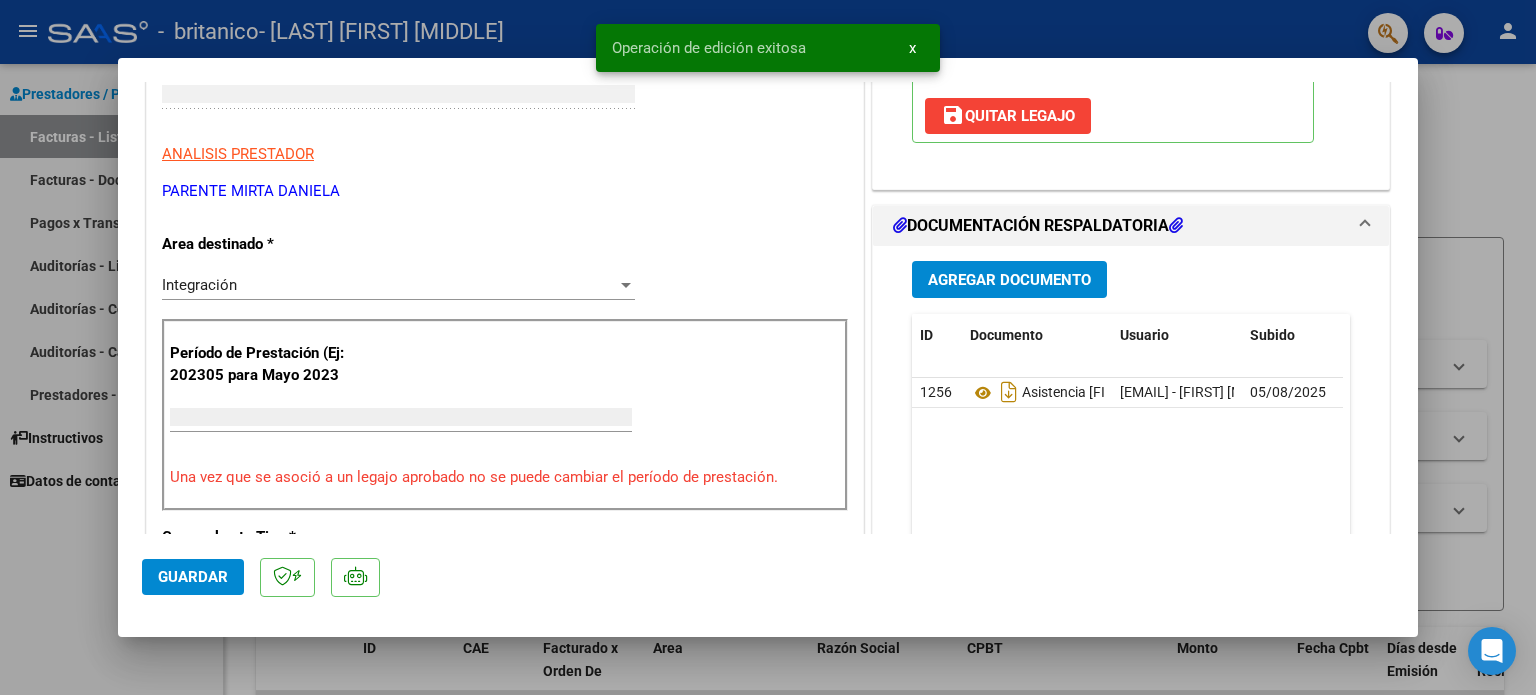 type 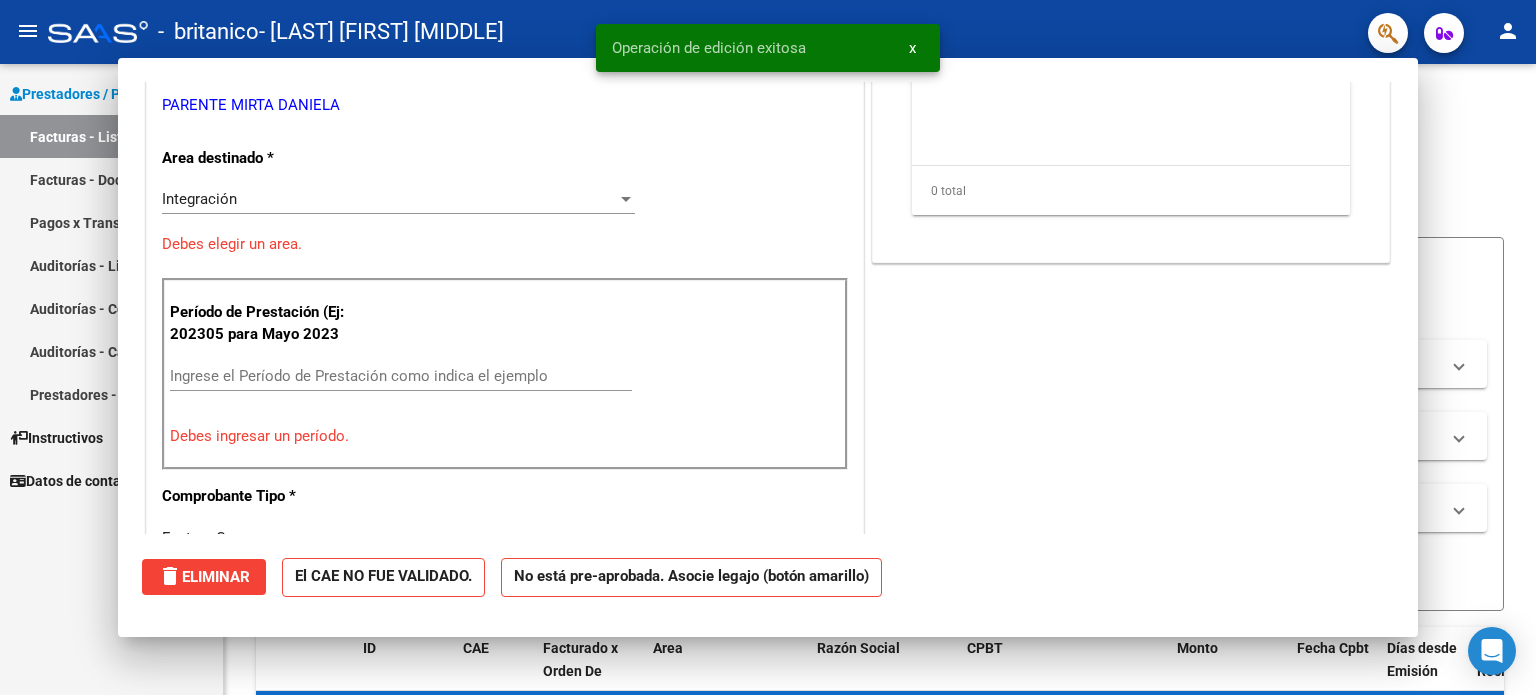 scroll, scrollTop: 299, scrollLeft: 0, axis: vertical 